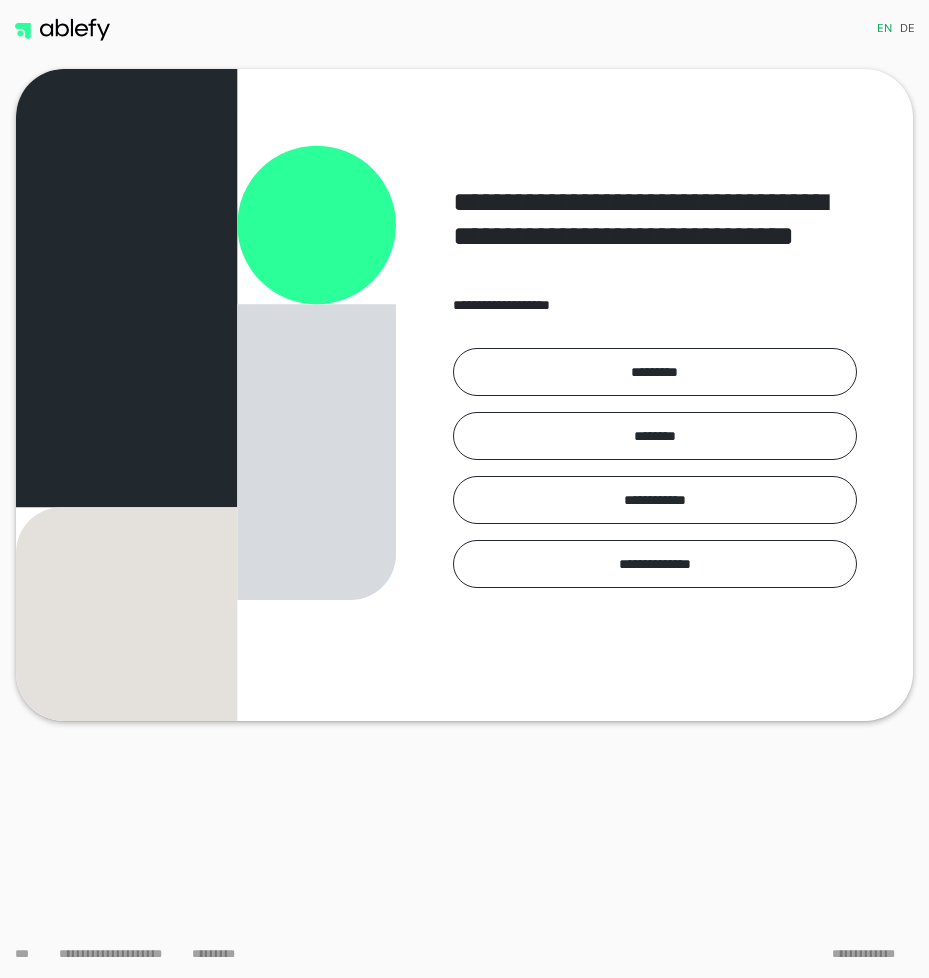 scroll, scrollTop: 0, scrollLeft: 0, axis: both 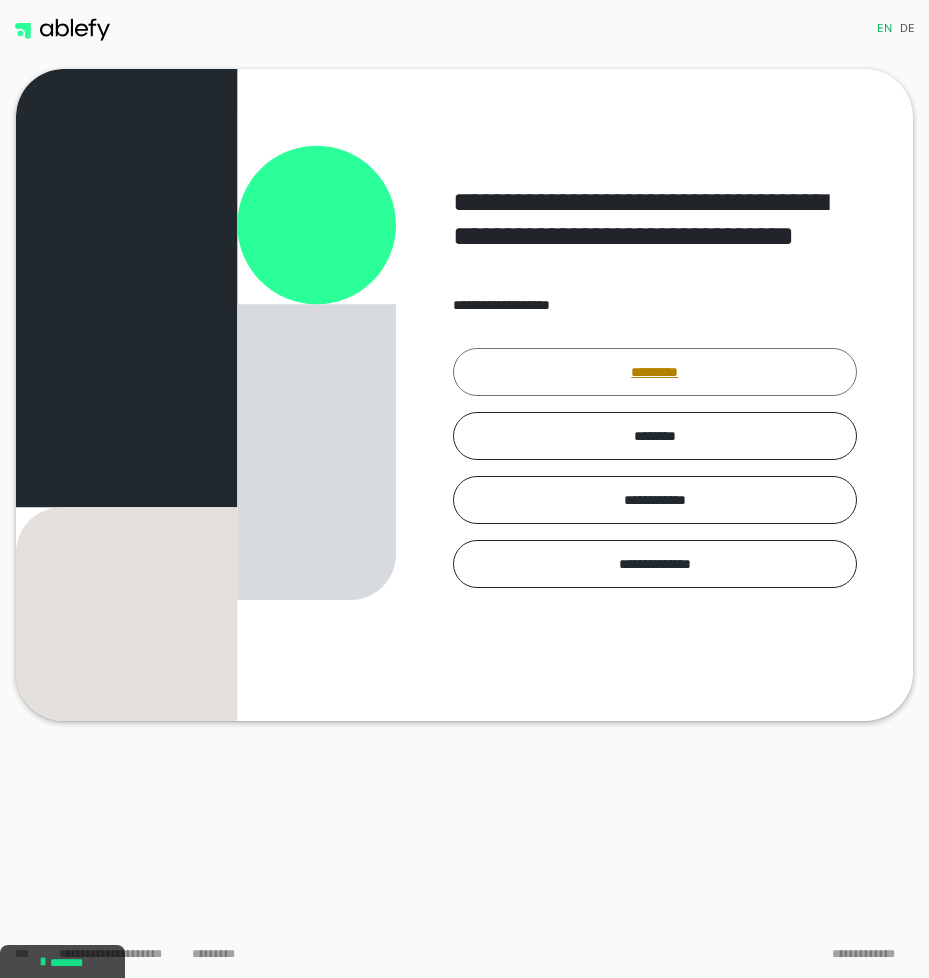 click on "*********" at bounding box center (655, 372) 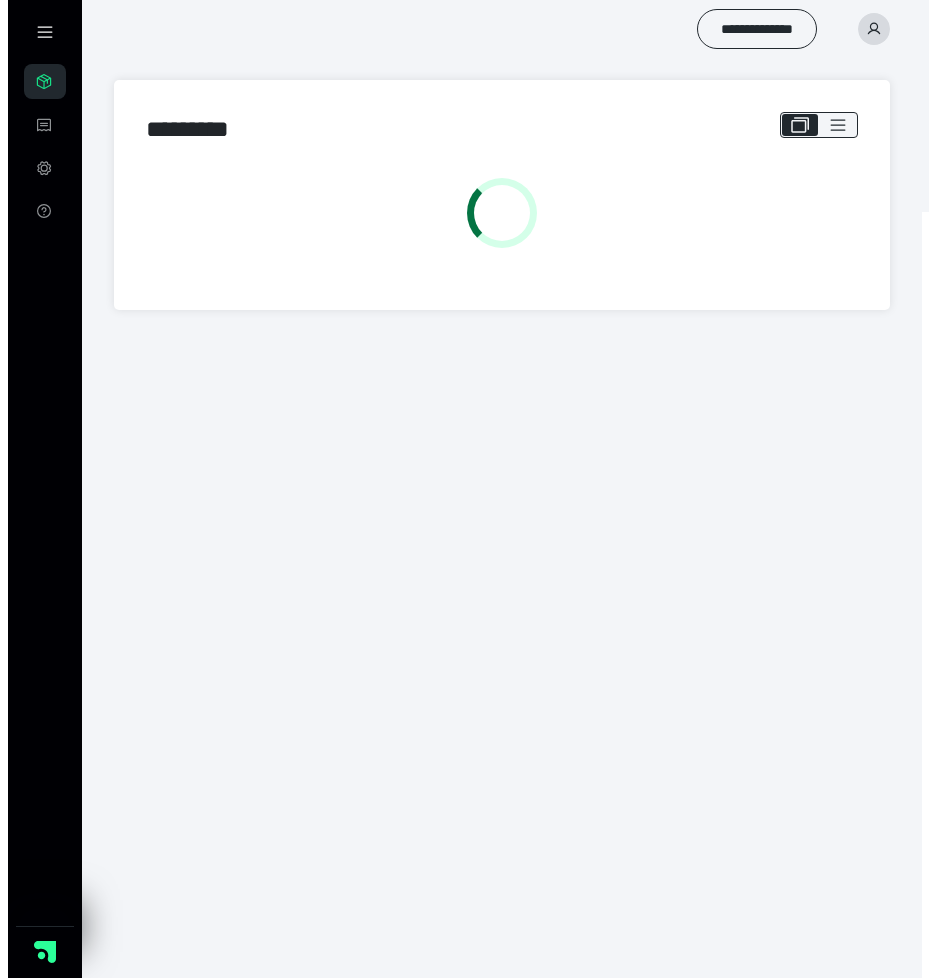 scroll, scrollTop: 0, scrollLeft: 0, axis: both 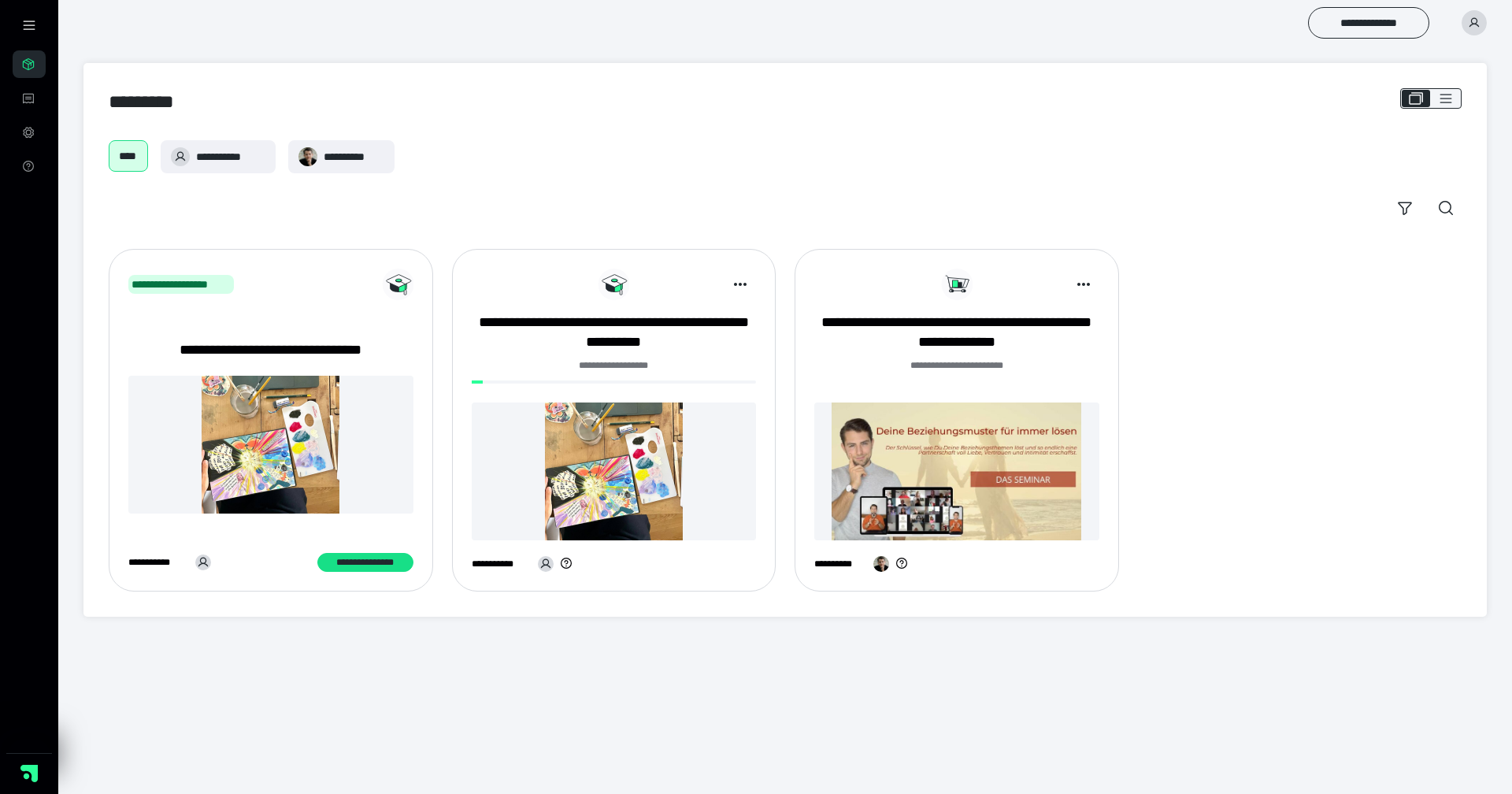 click at bounding box center (614, 471) 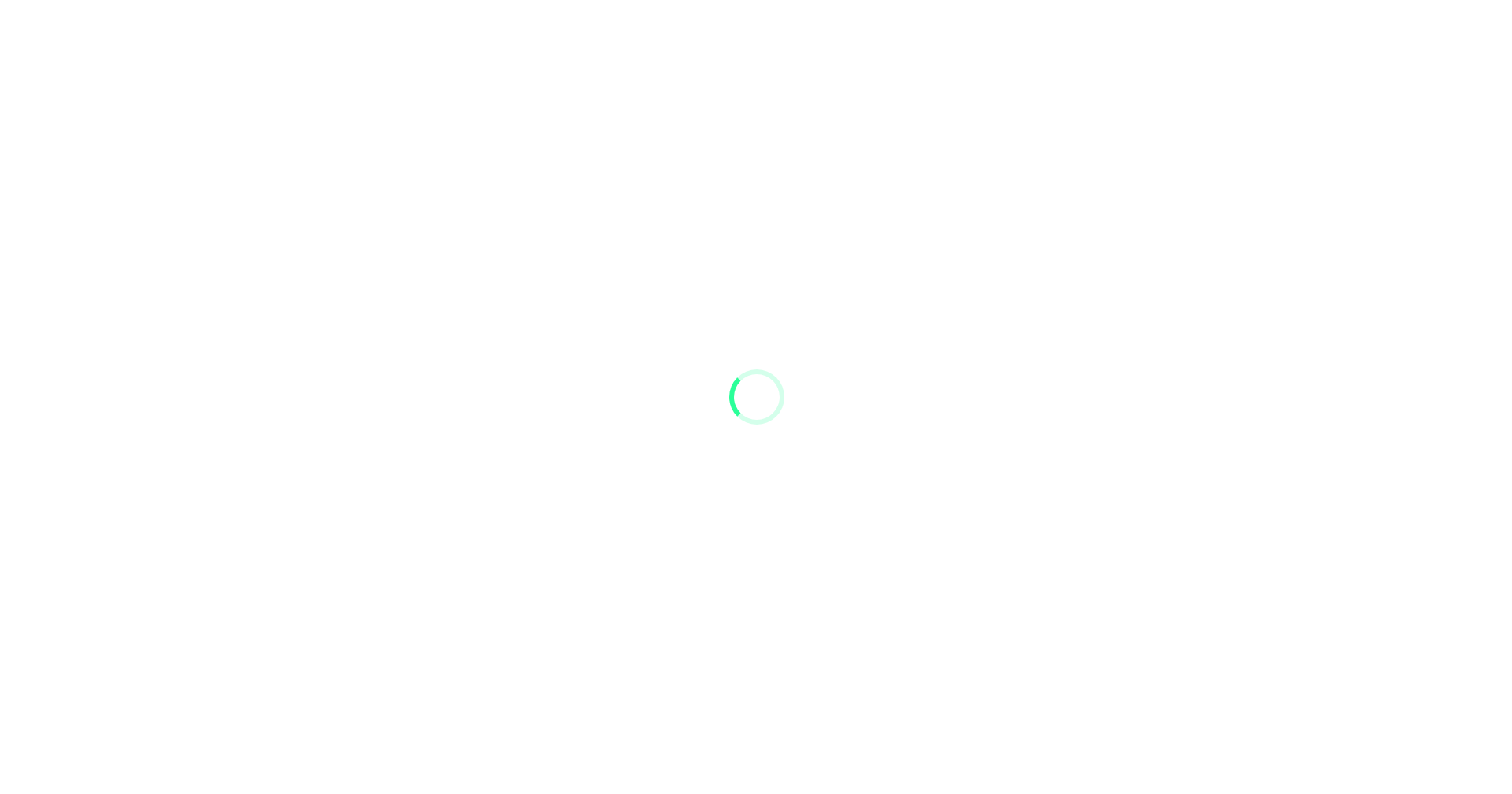 scroll, scrollTop: 0, scrollLeft: 0, axis: both 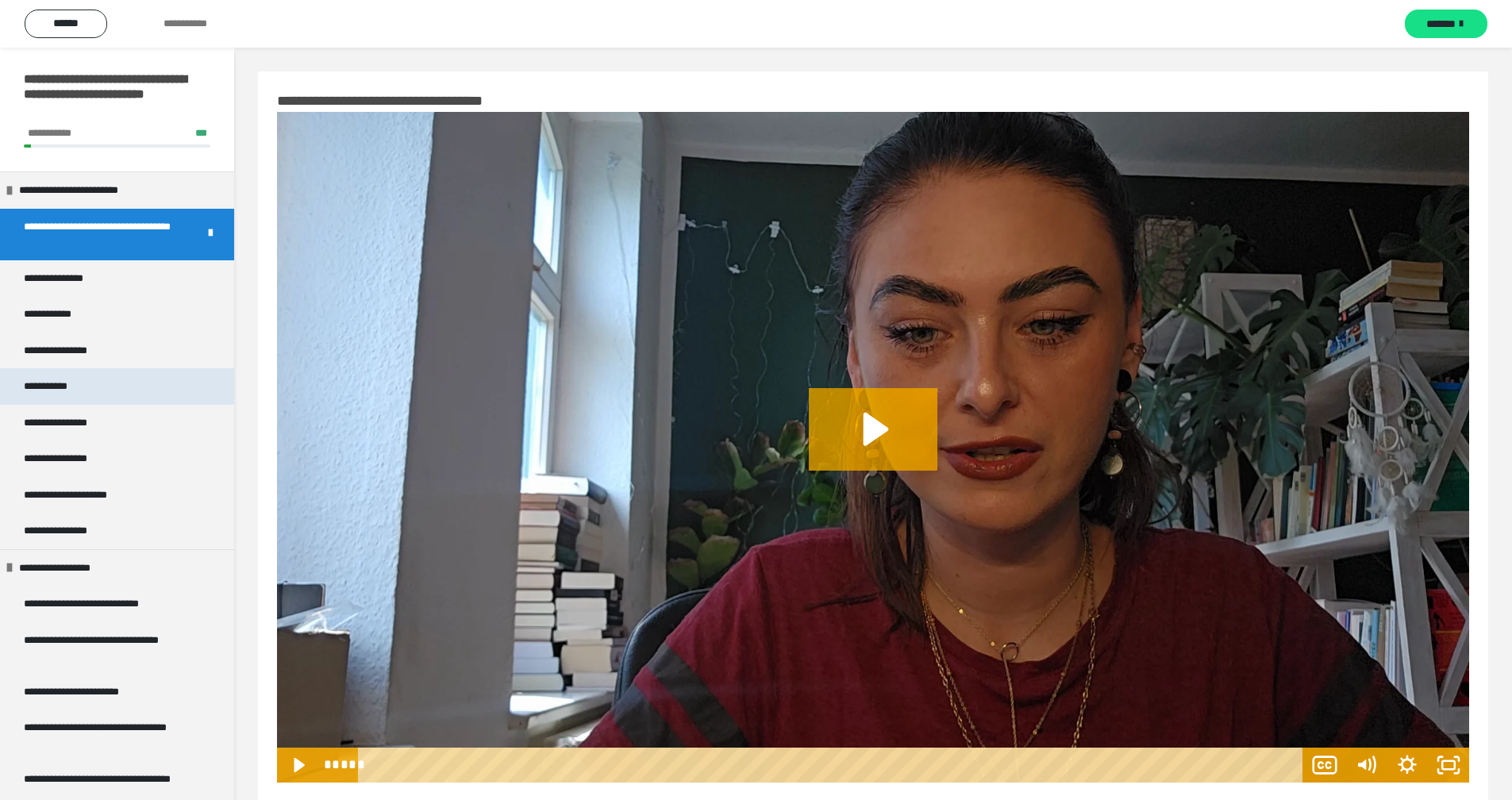 click on "**********" at bounding box center [56, 387] 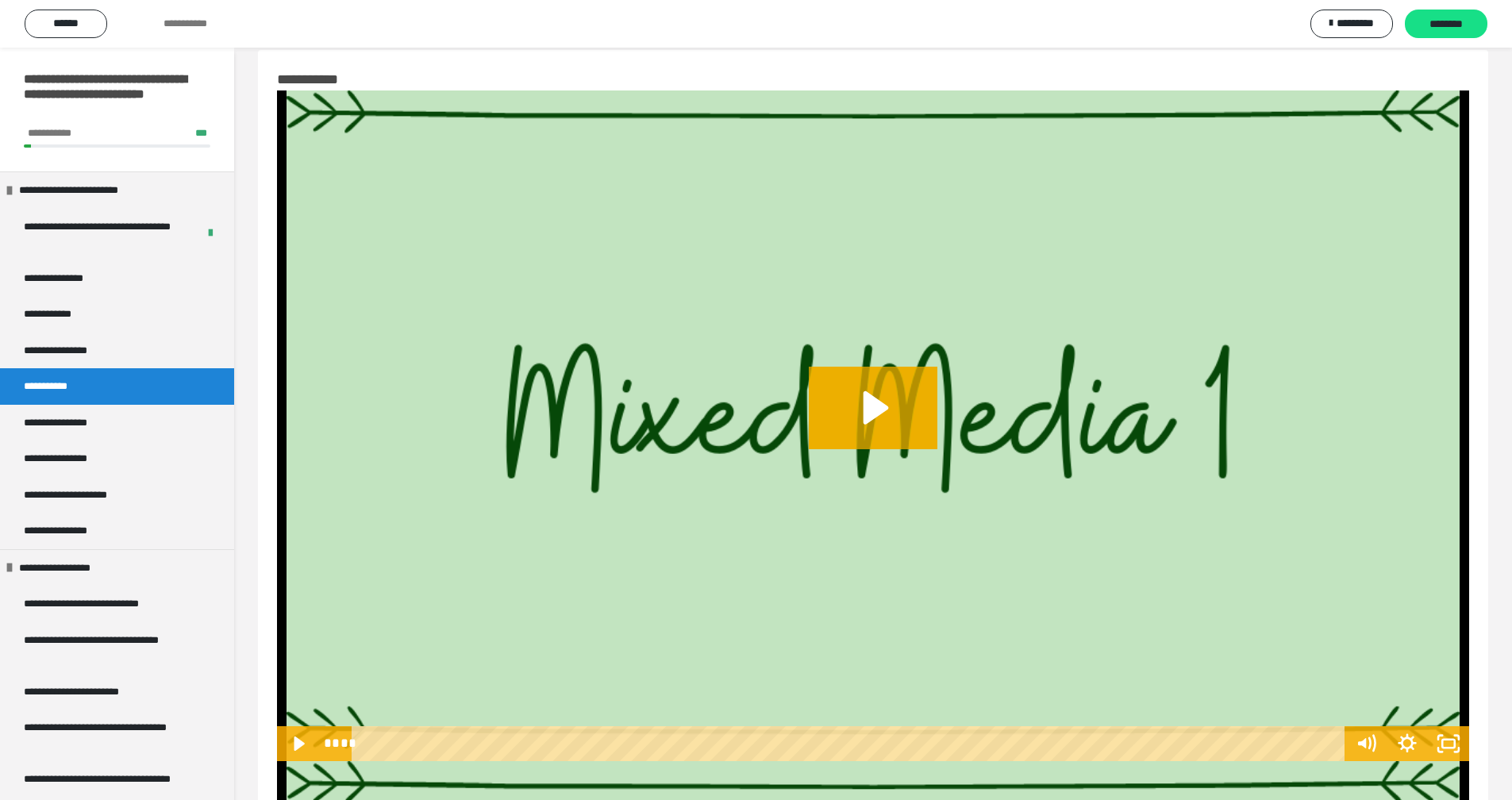 scroll, scrollTop: 0, scrollLeft: 0, axis: both 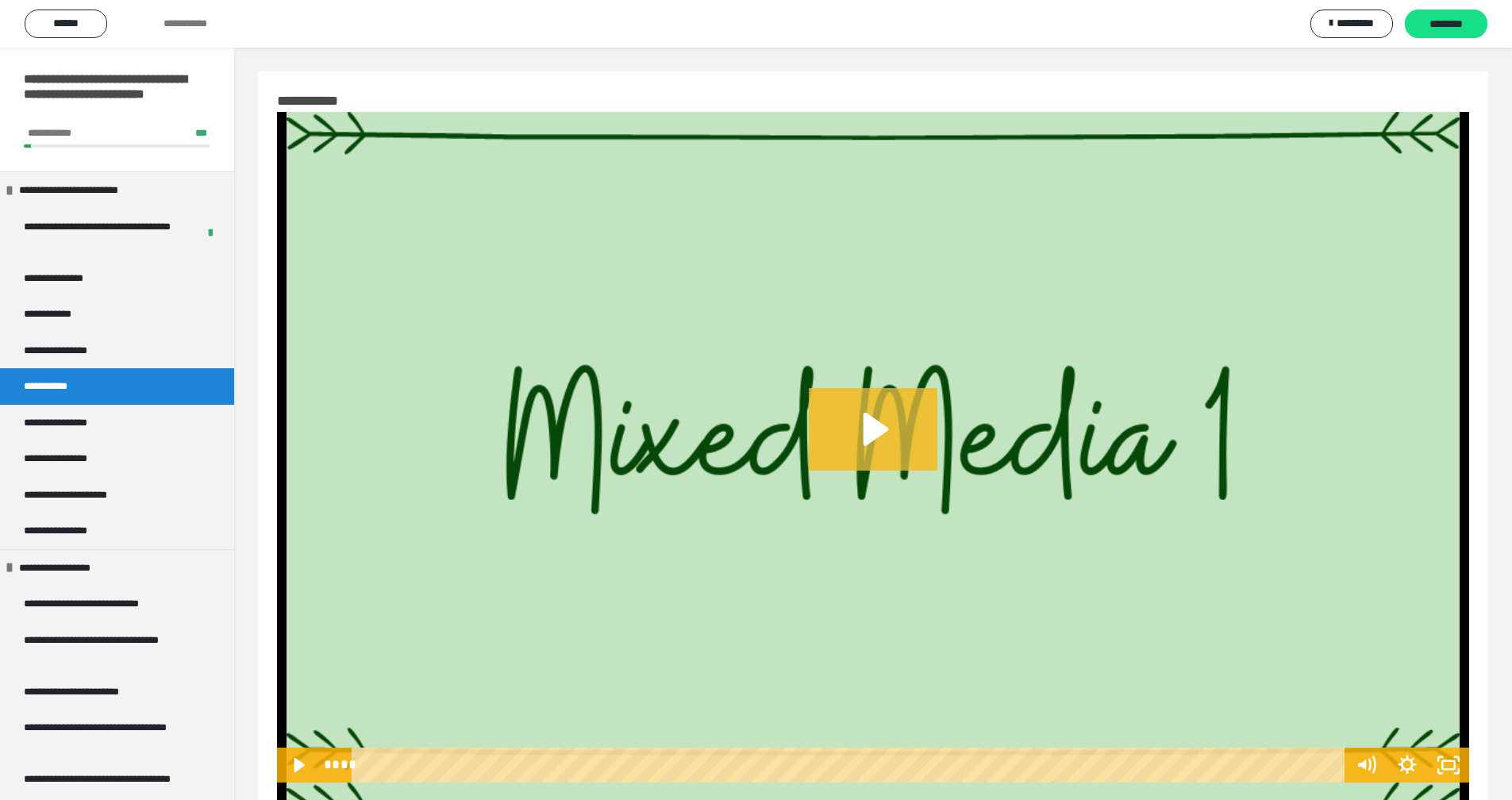 click 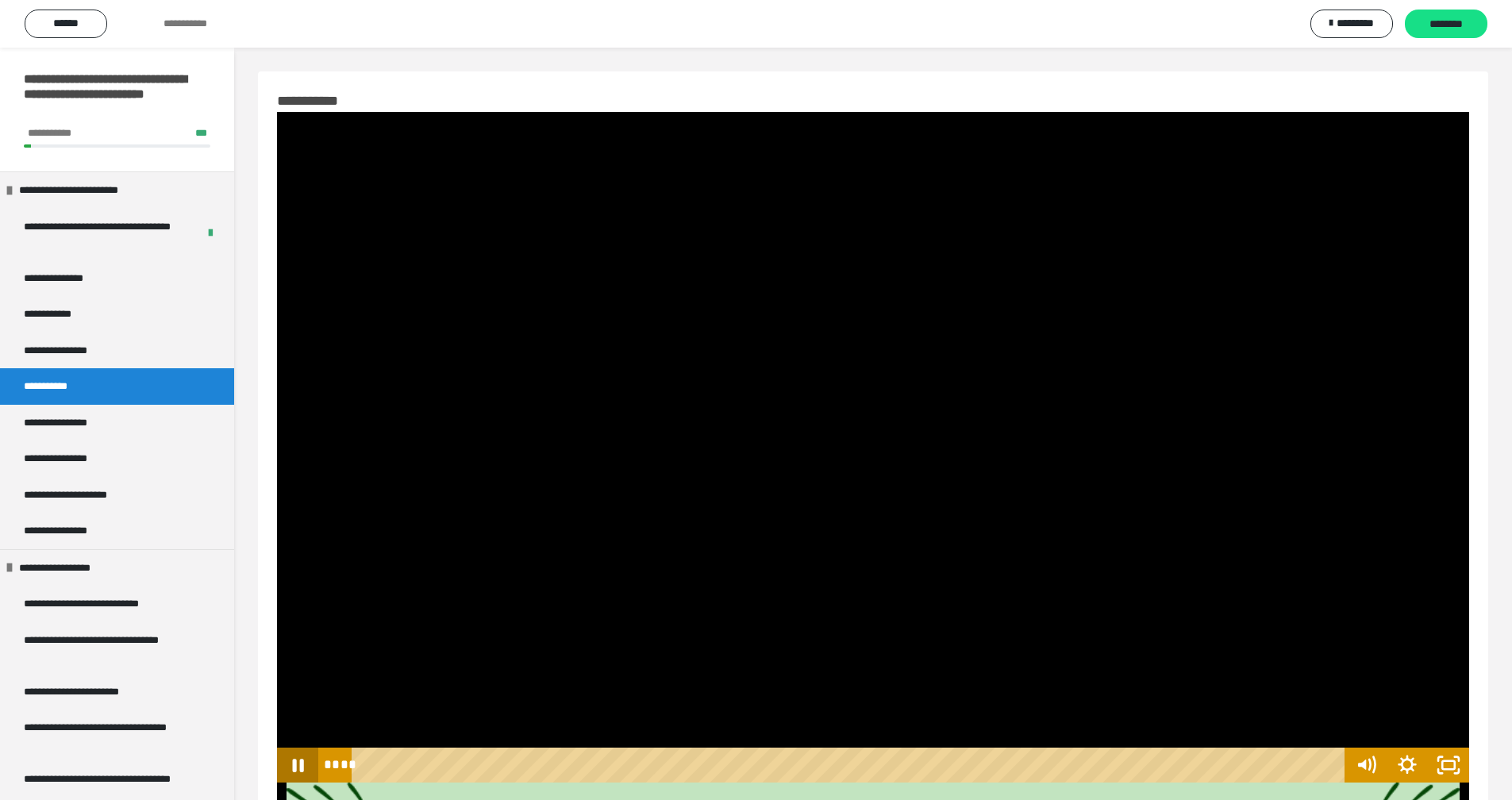 click 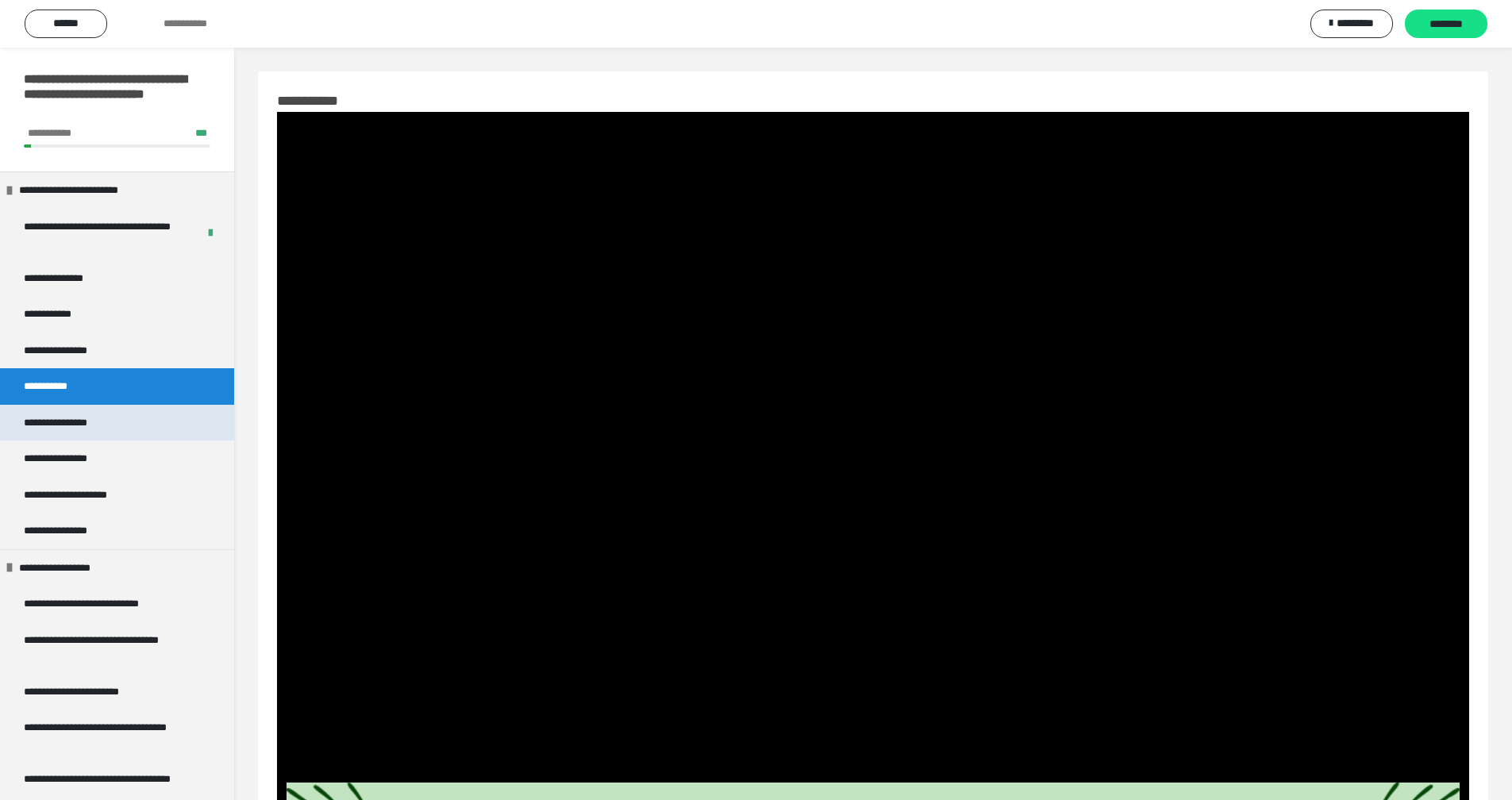 click on "**********" at bounding box center (65, 423) 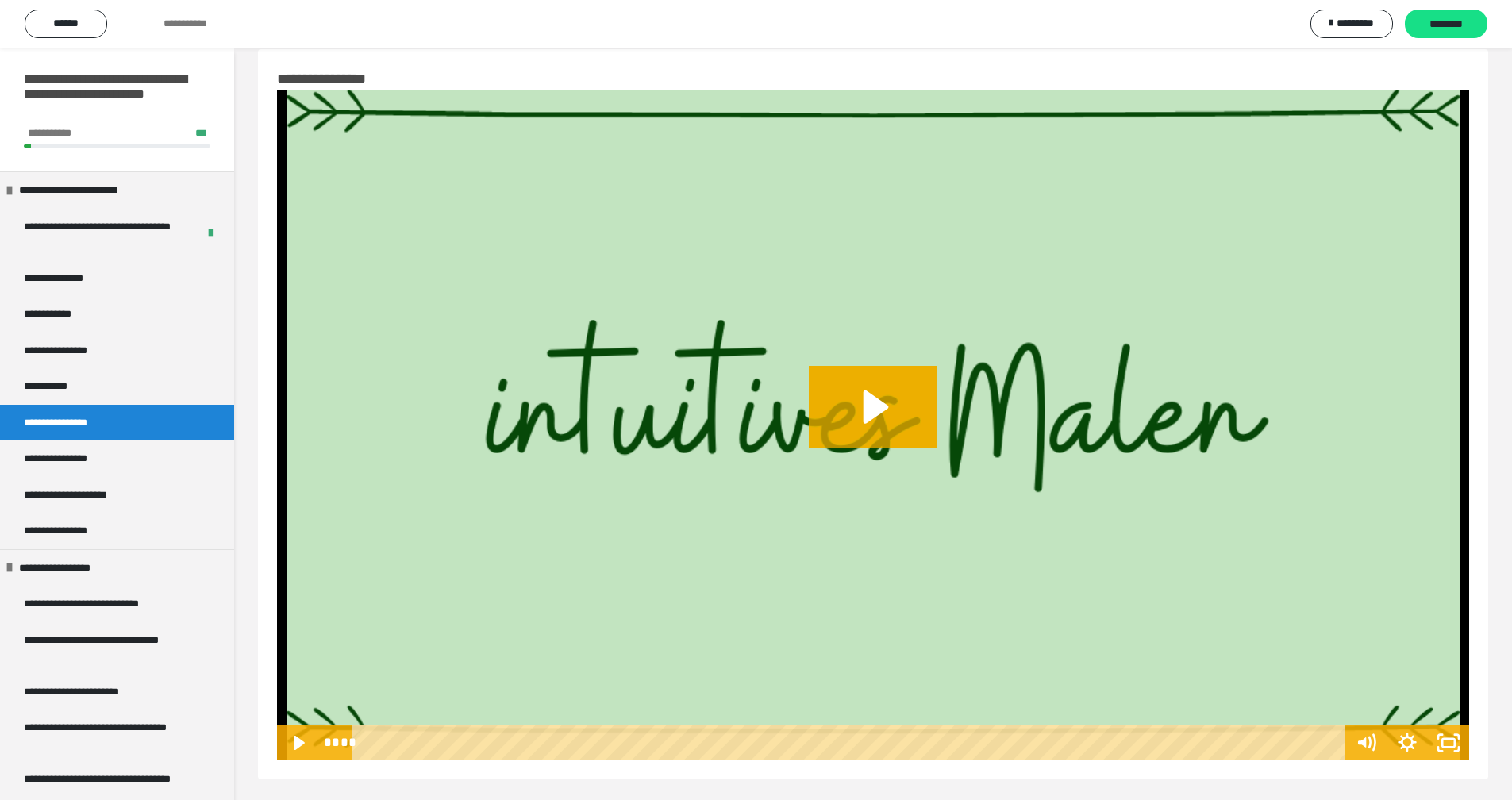 scroll, scrollTop: 0, scrollLeft: 0, axis: both 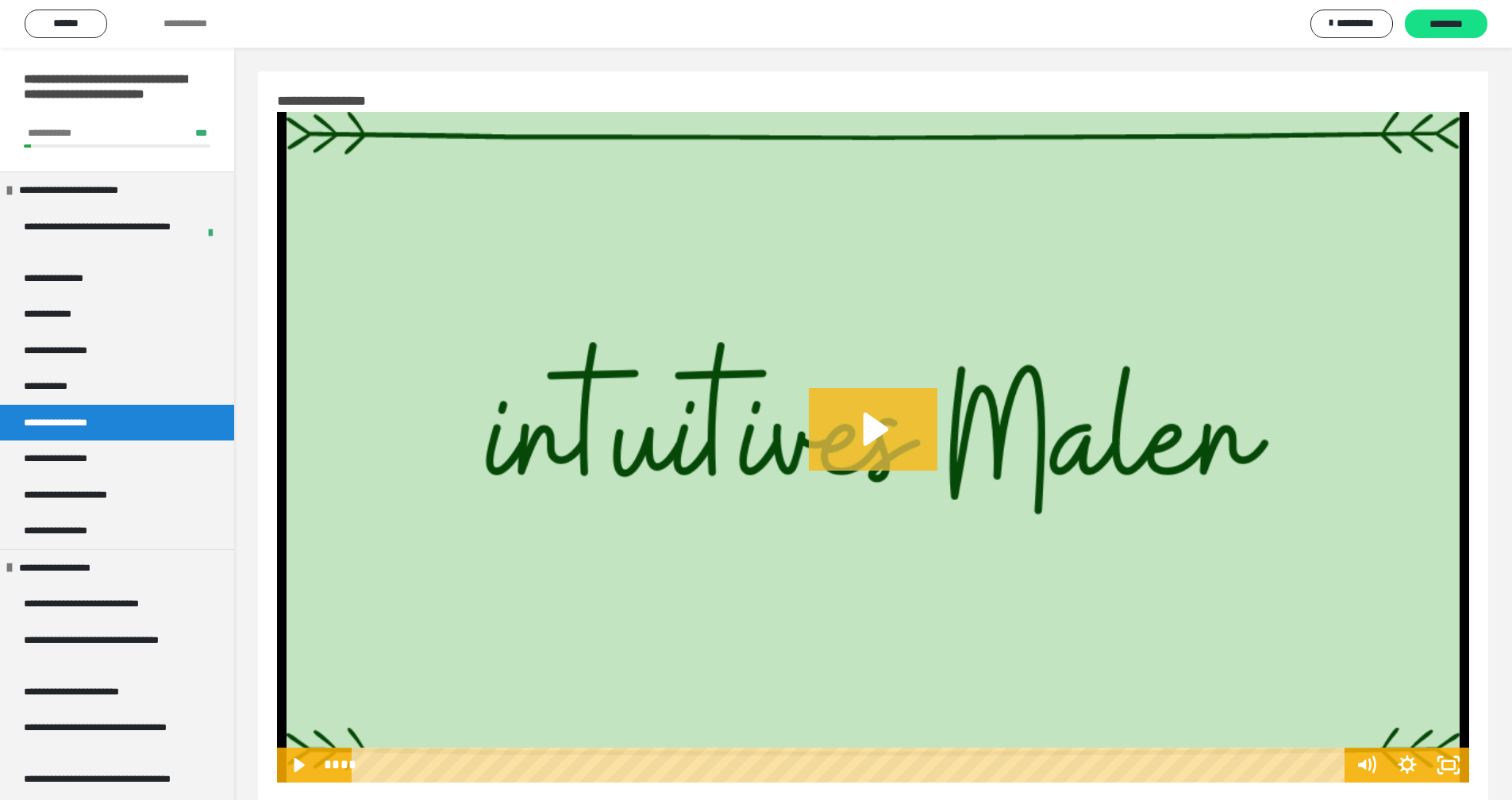 click 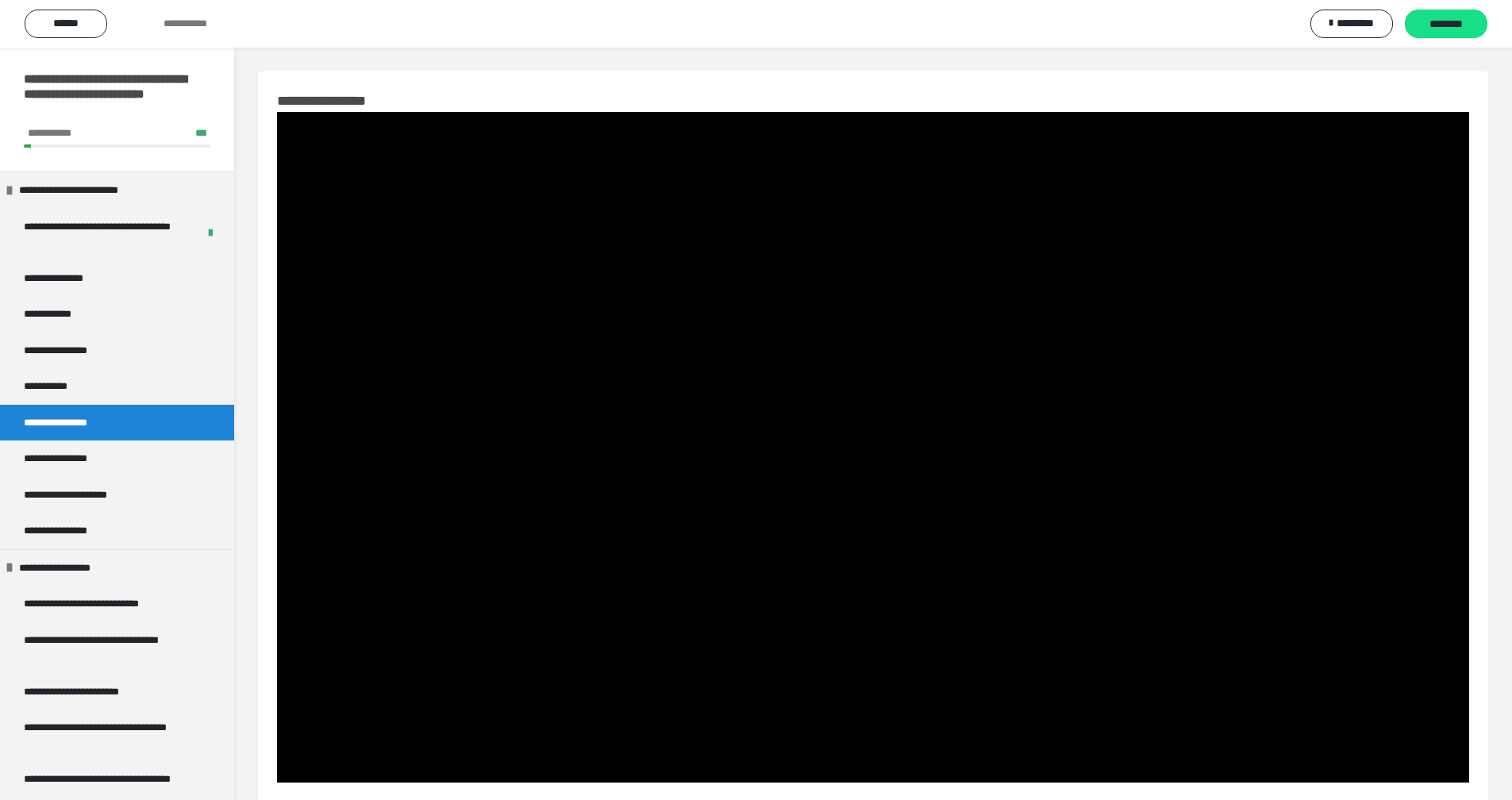 click at bounding box center [873, 447] 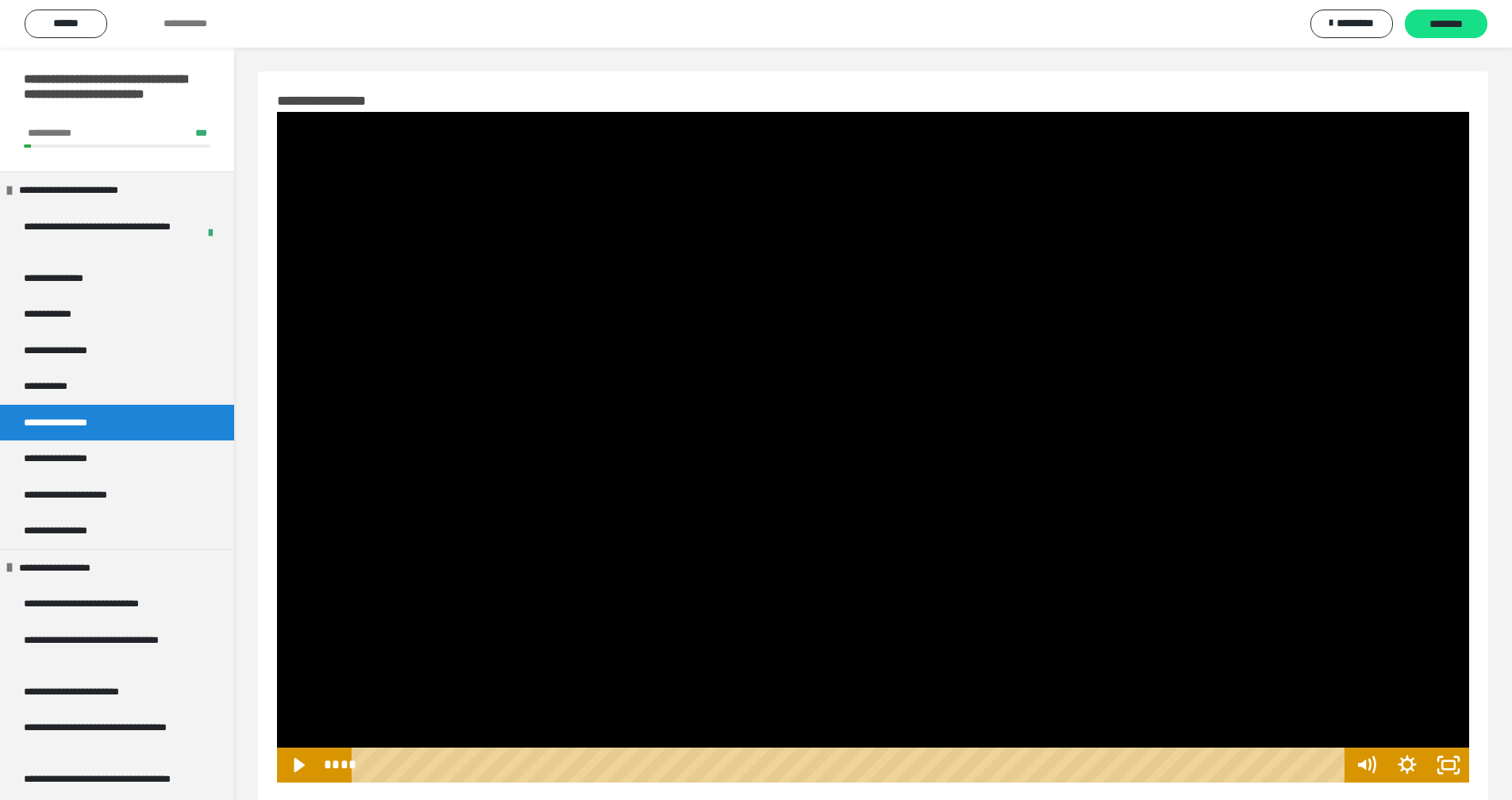 click at bounding box center [873, 447] 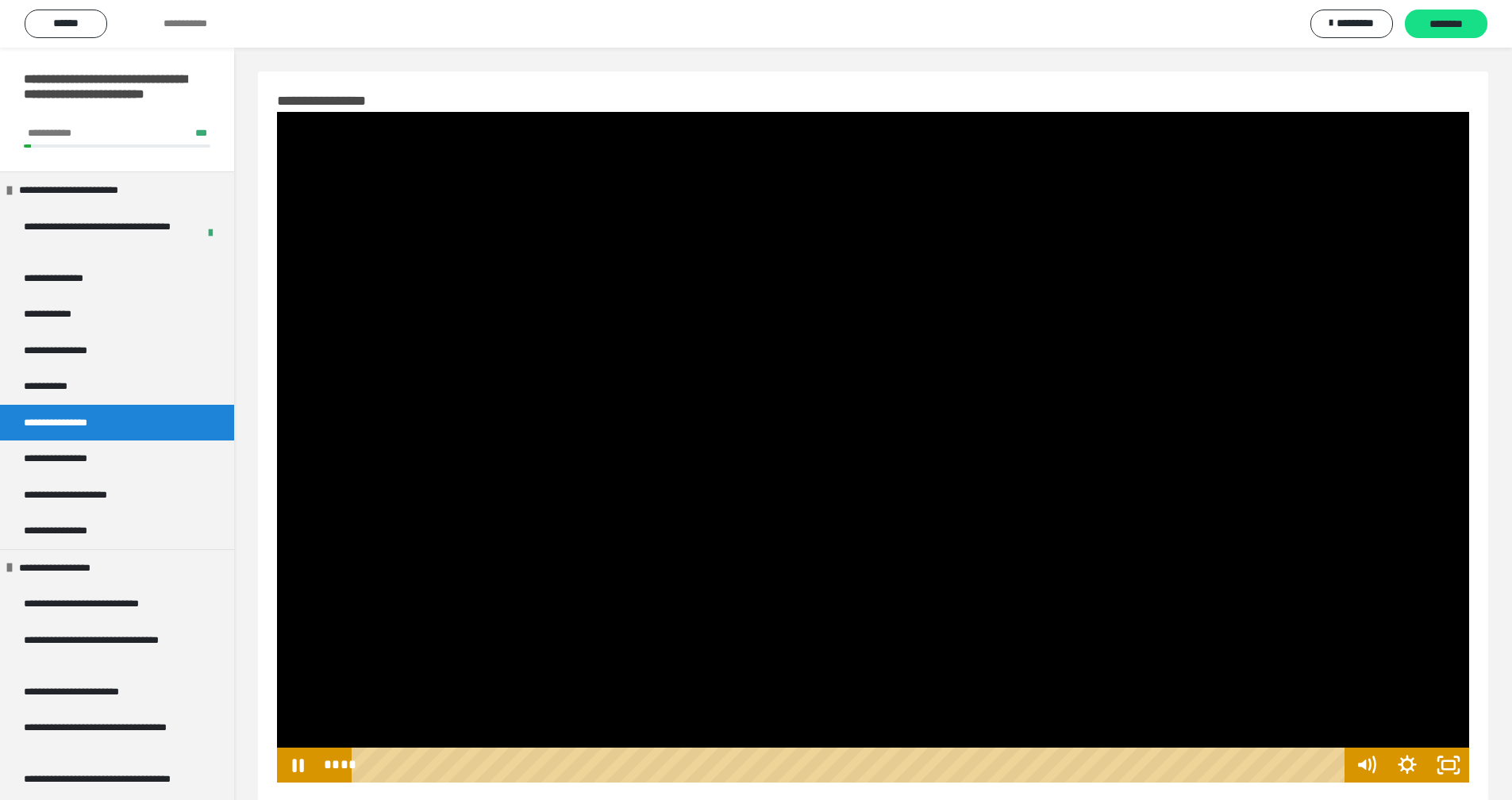 click at bounding box center (873, 447) 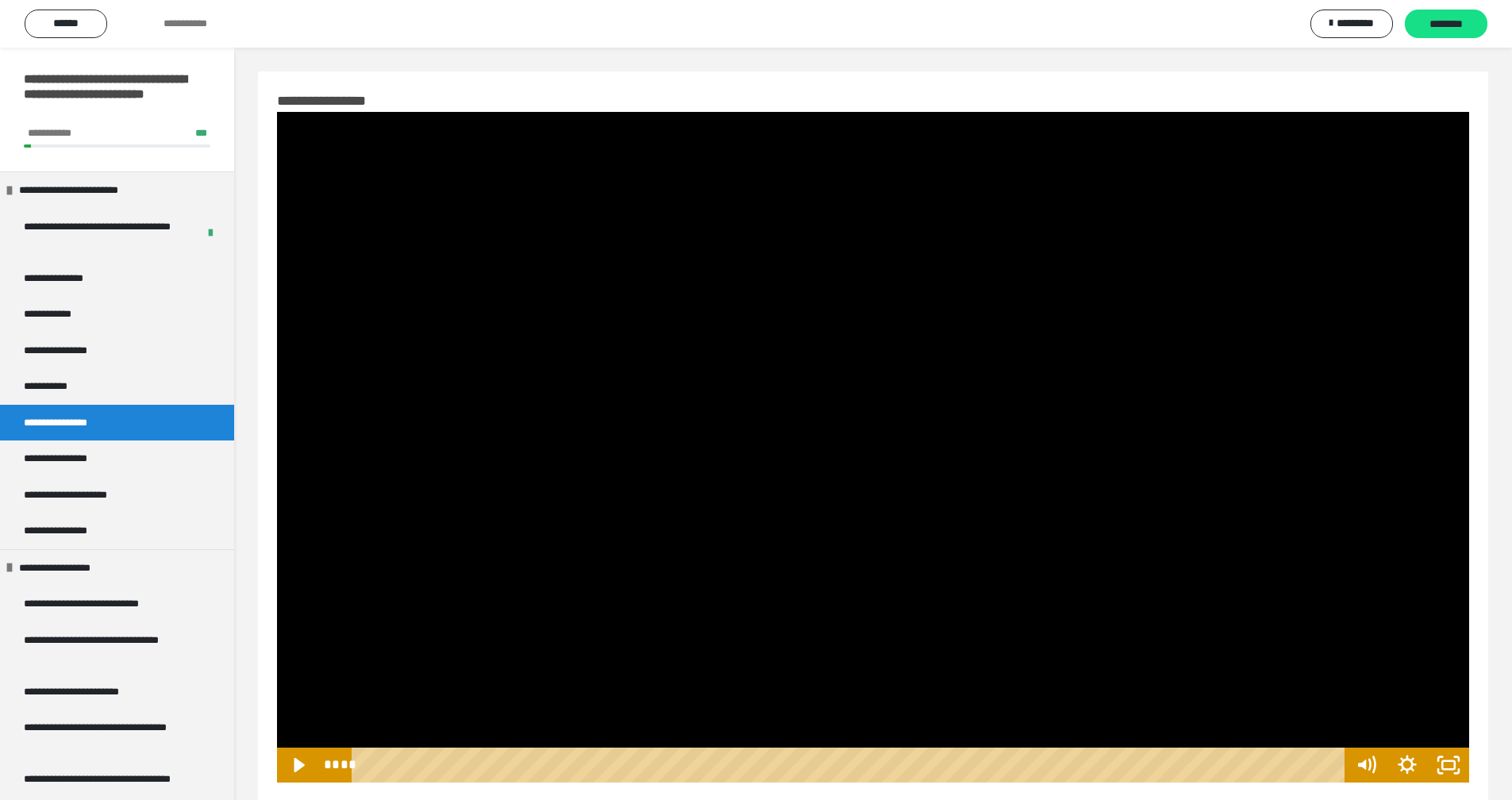 click at bounding box center (873, 447) 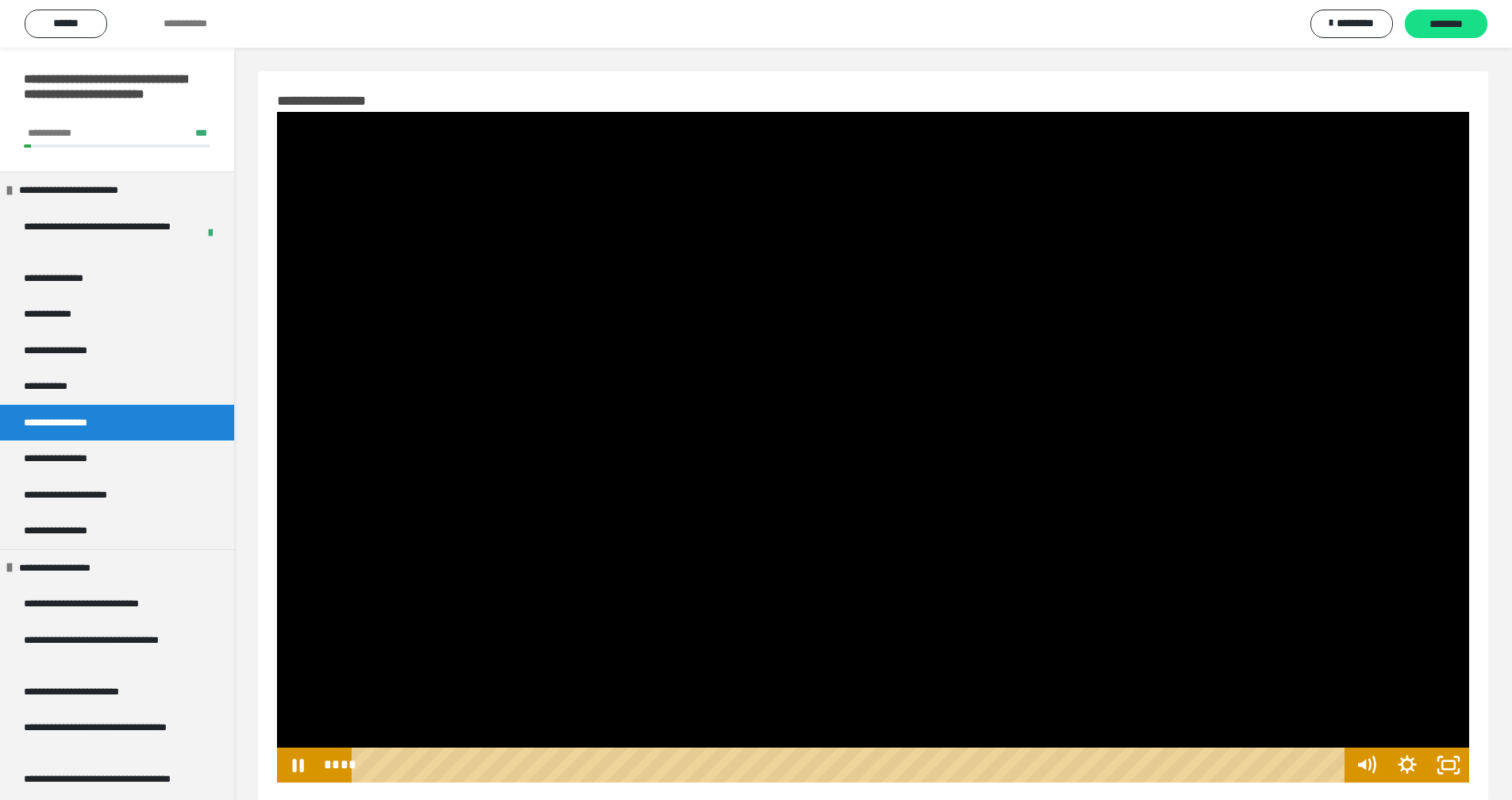 click at bounding box center [873, 447] 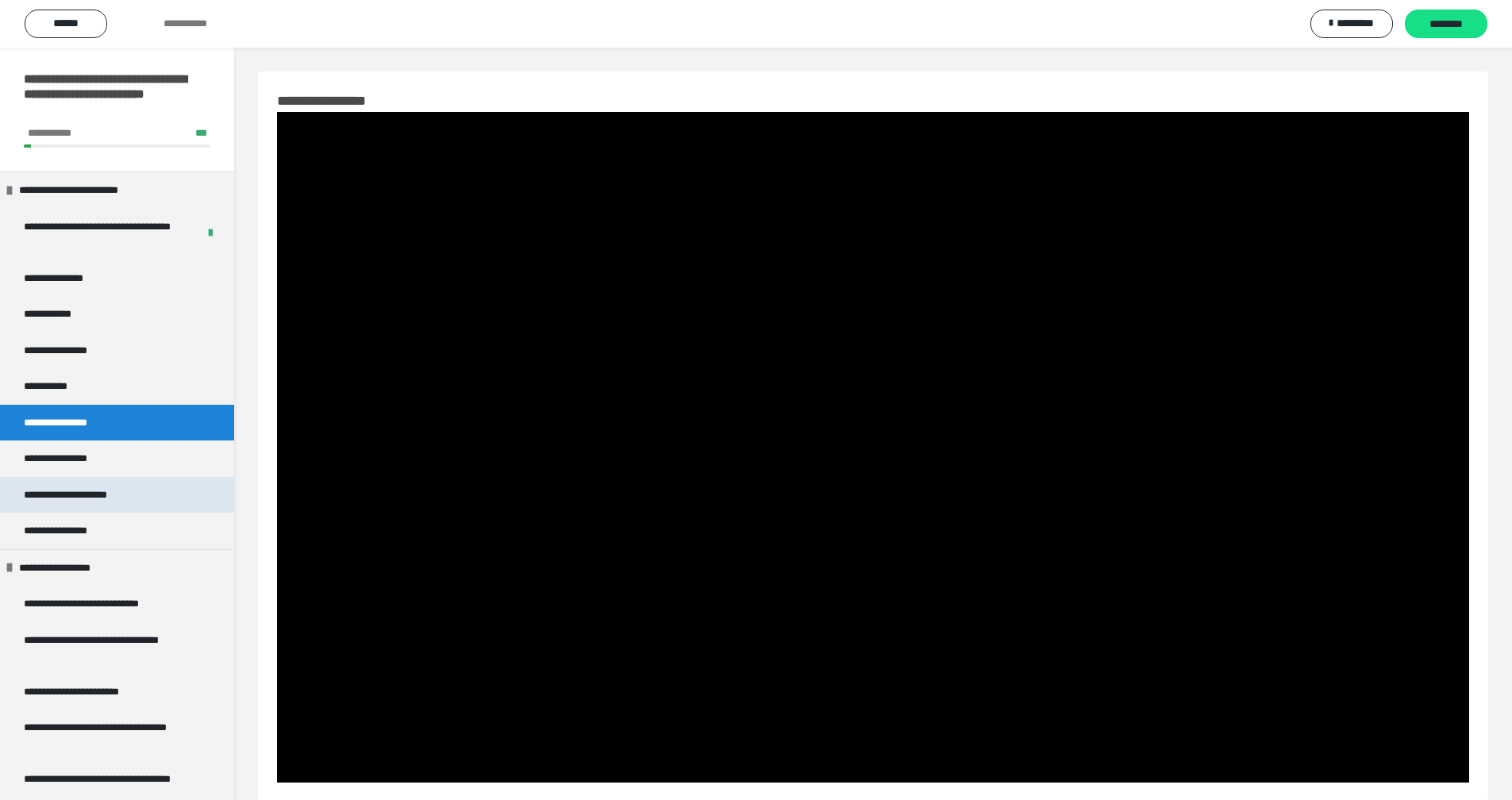 click on "**********" at bounding box center [81, 495] 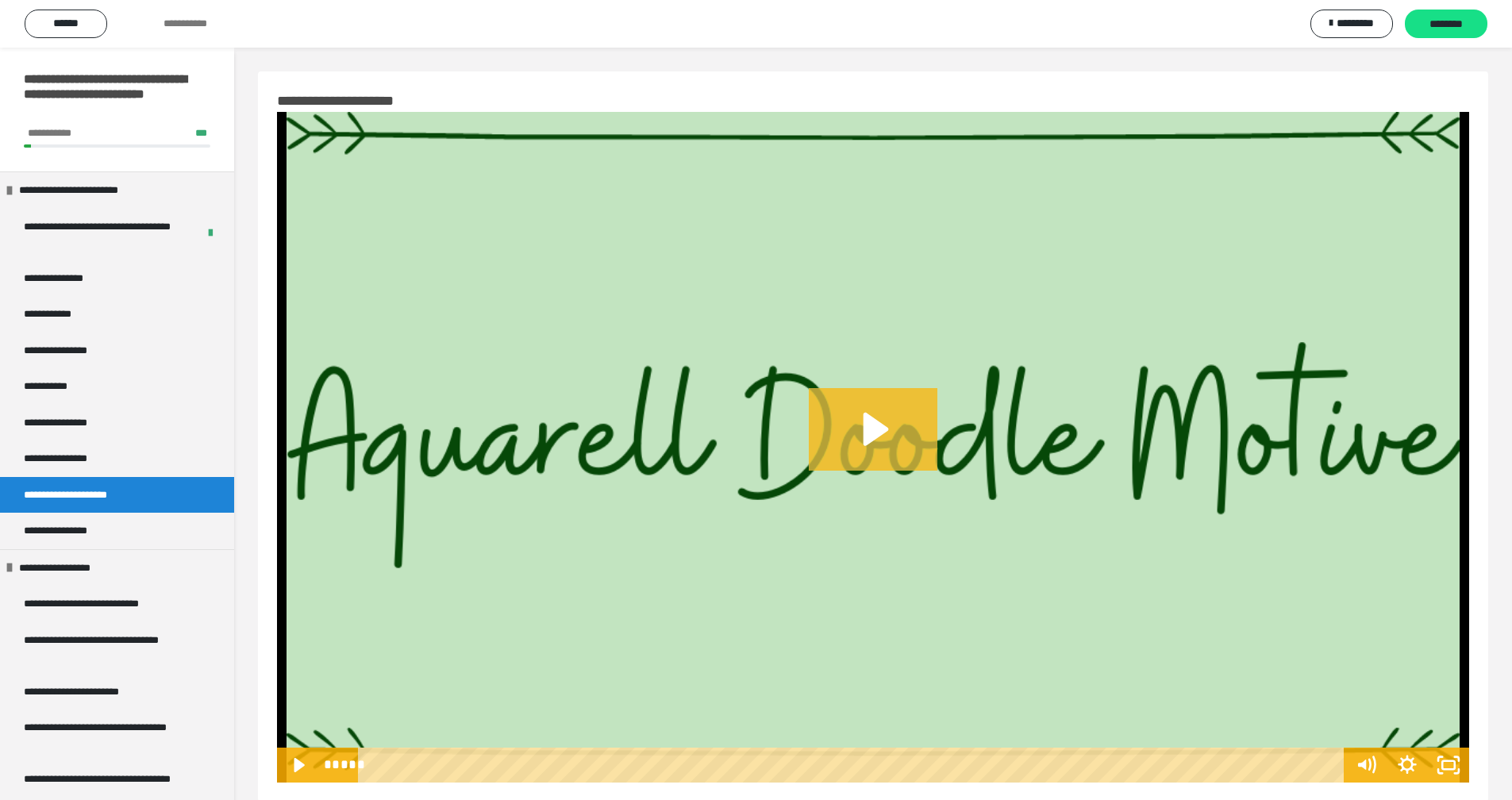 click 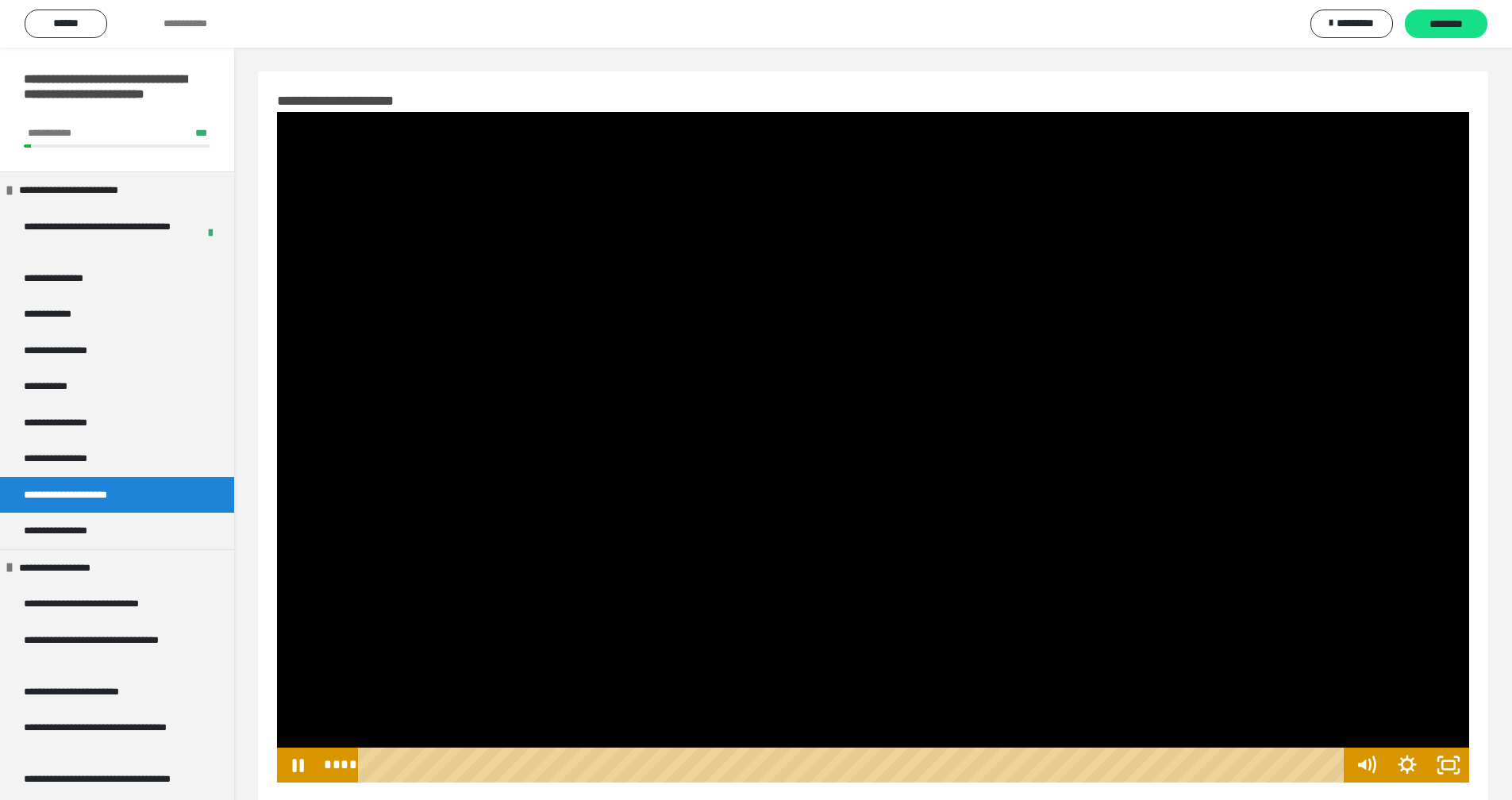 click at bounding box center (873, 447) 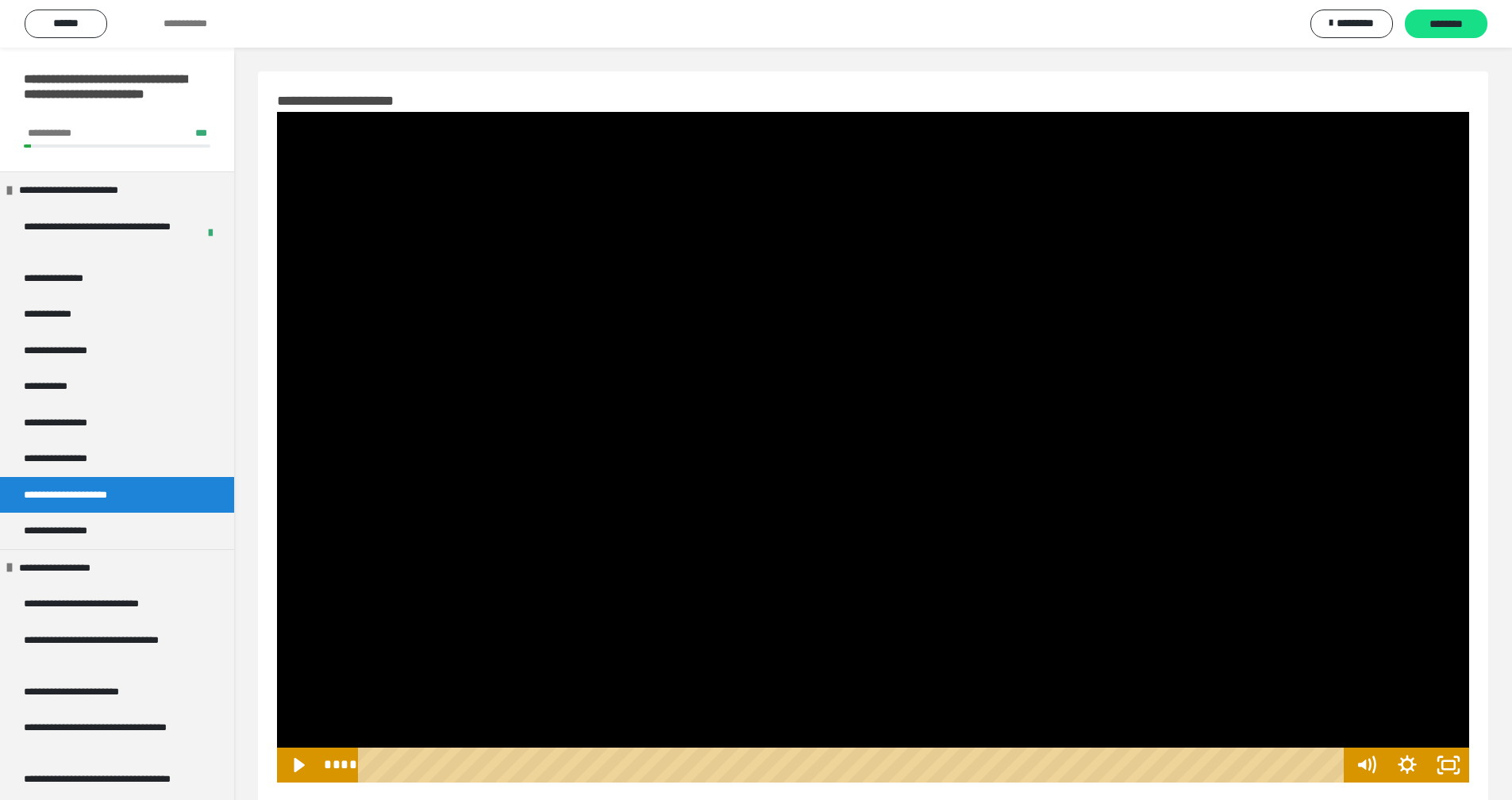 click at bounding box center (873, 447) 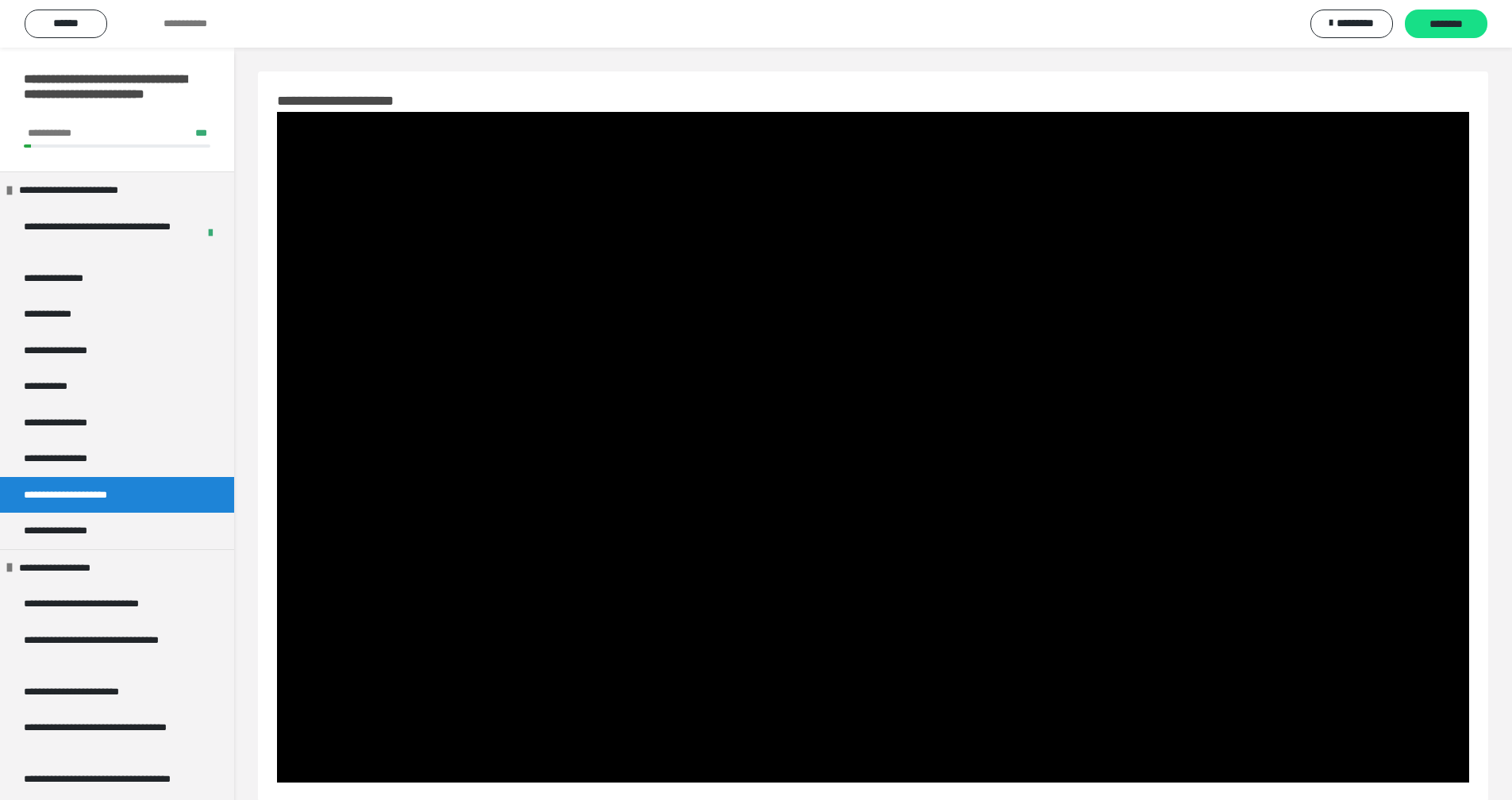 click at bounding box center [873, 447] 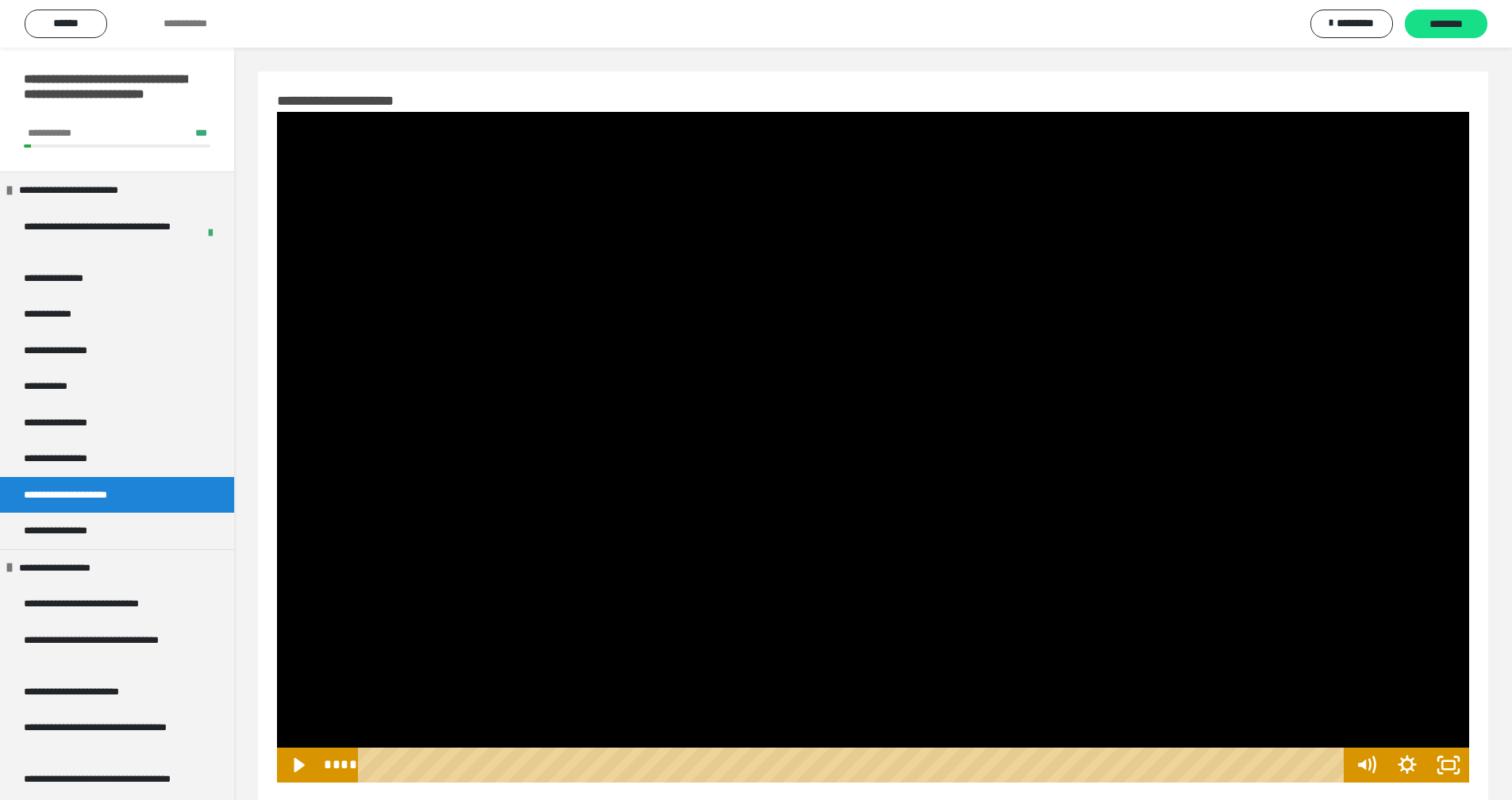 click at bounding box center (873, 447) 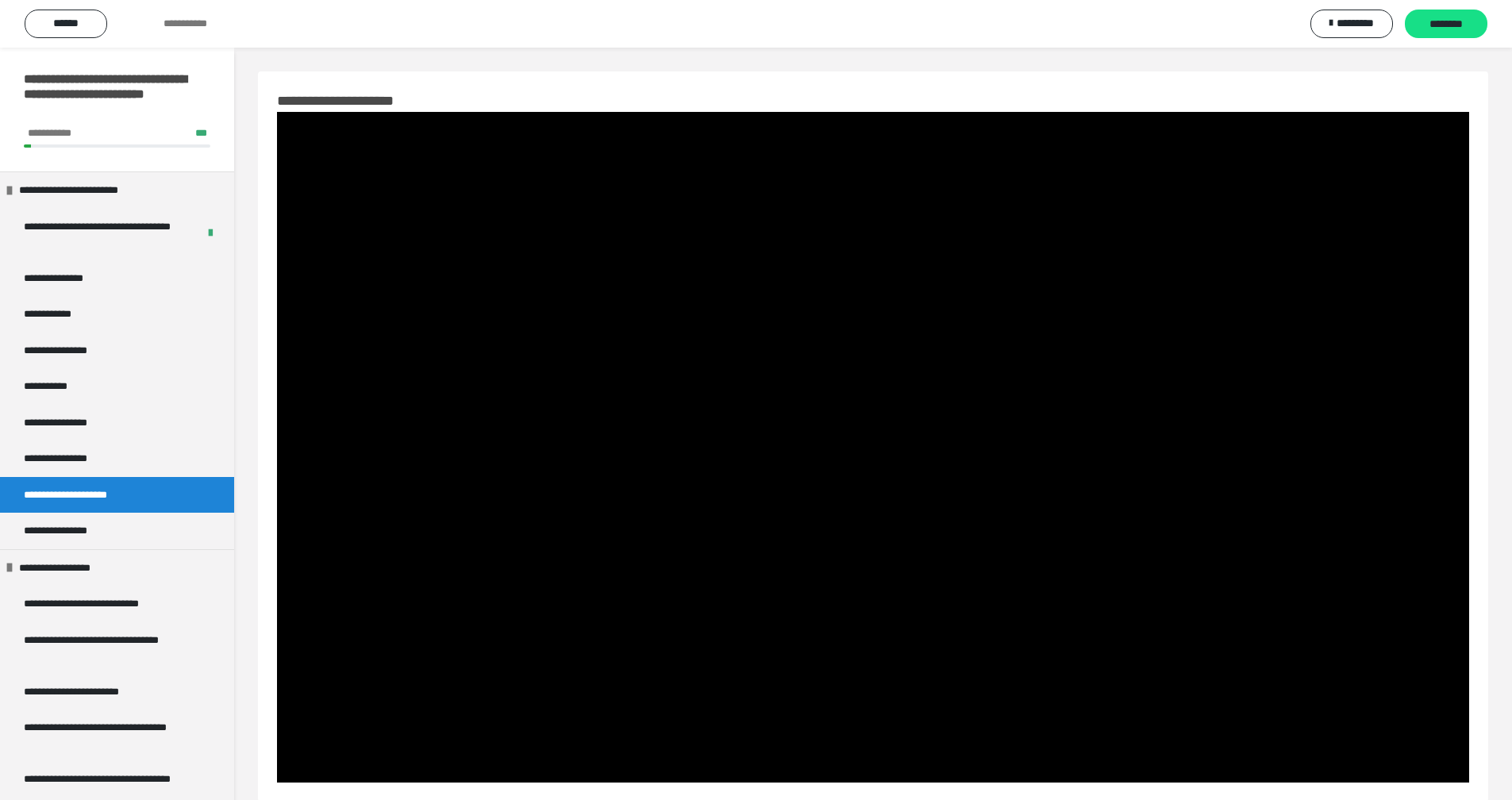 click at bounding box center (873, 447) 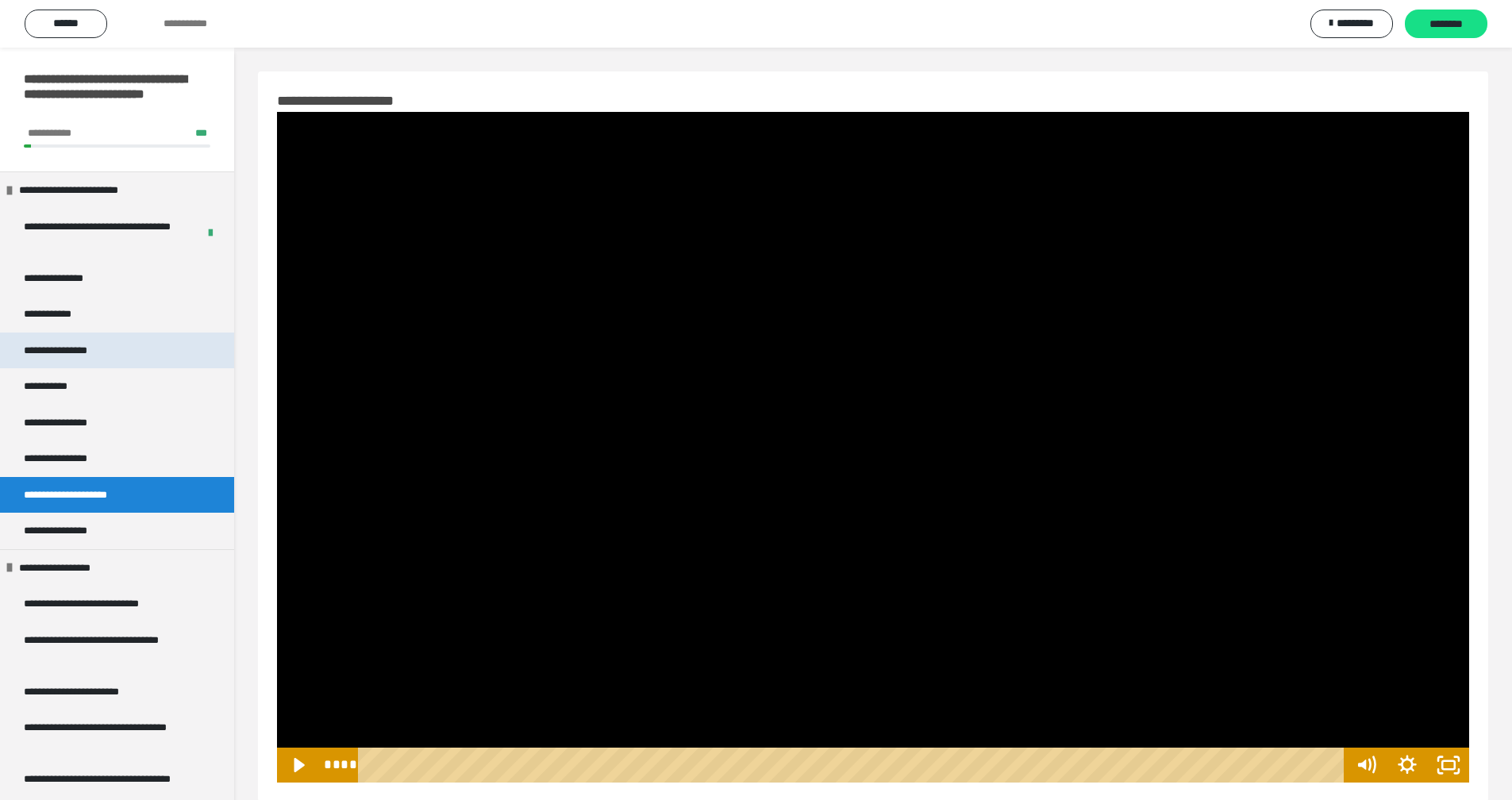 click on "**********" at bounding box center (69, 351) 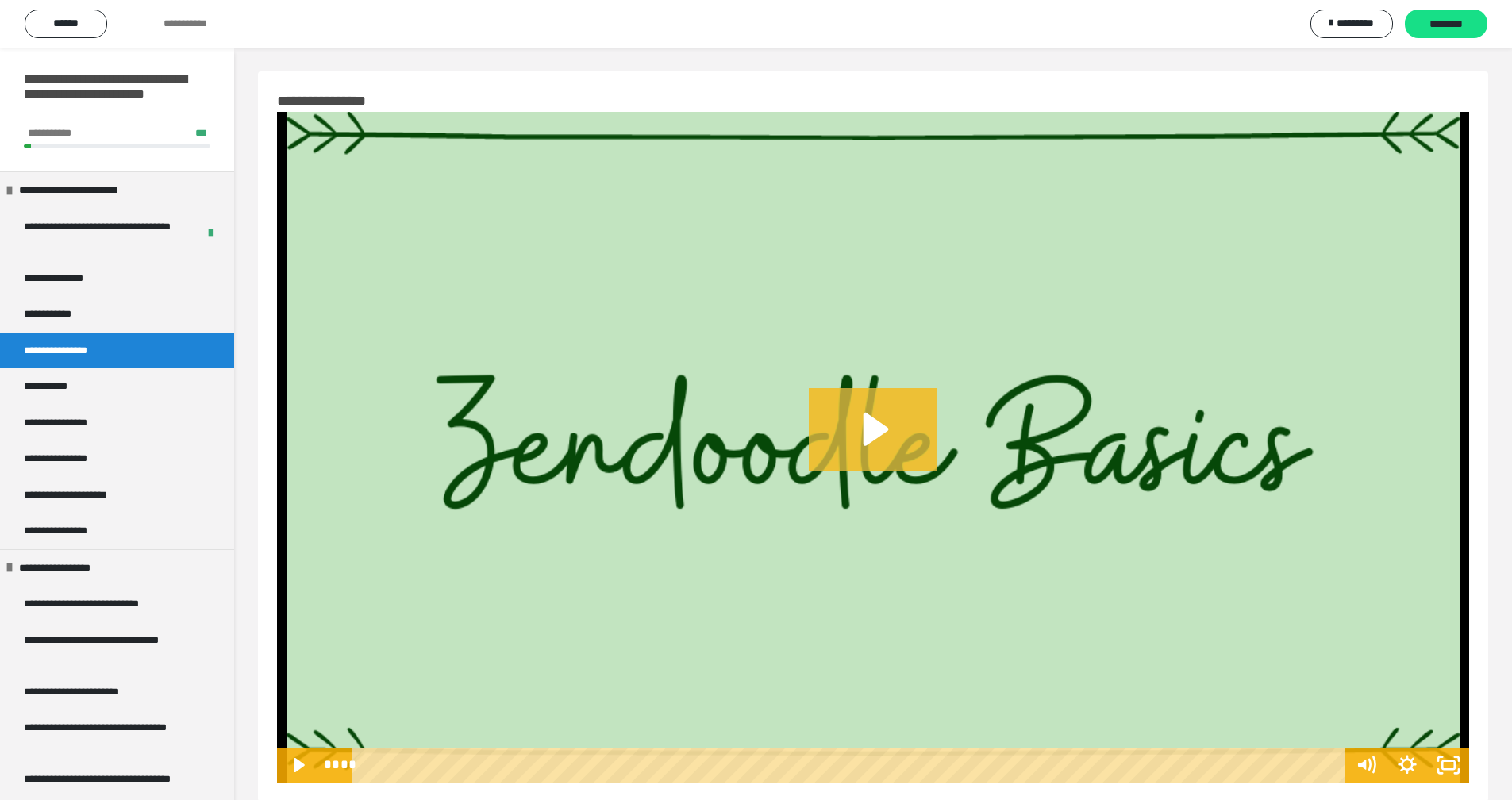 click 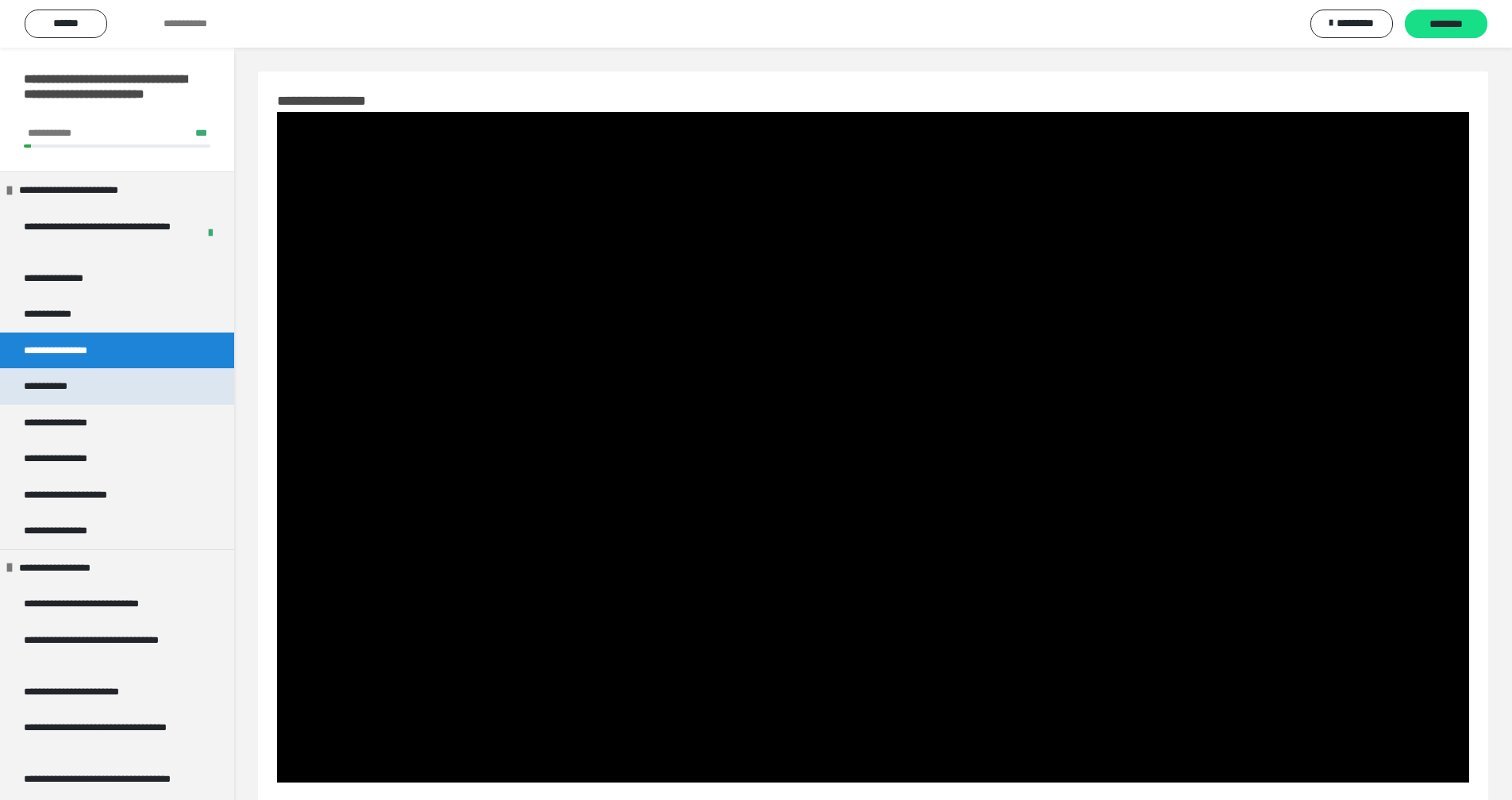 click on "**********" at bounding box center (56, 387) 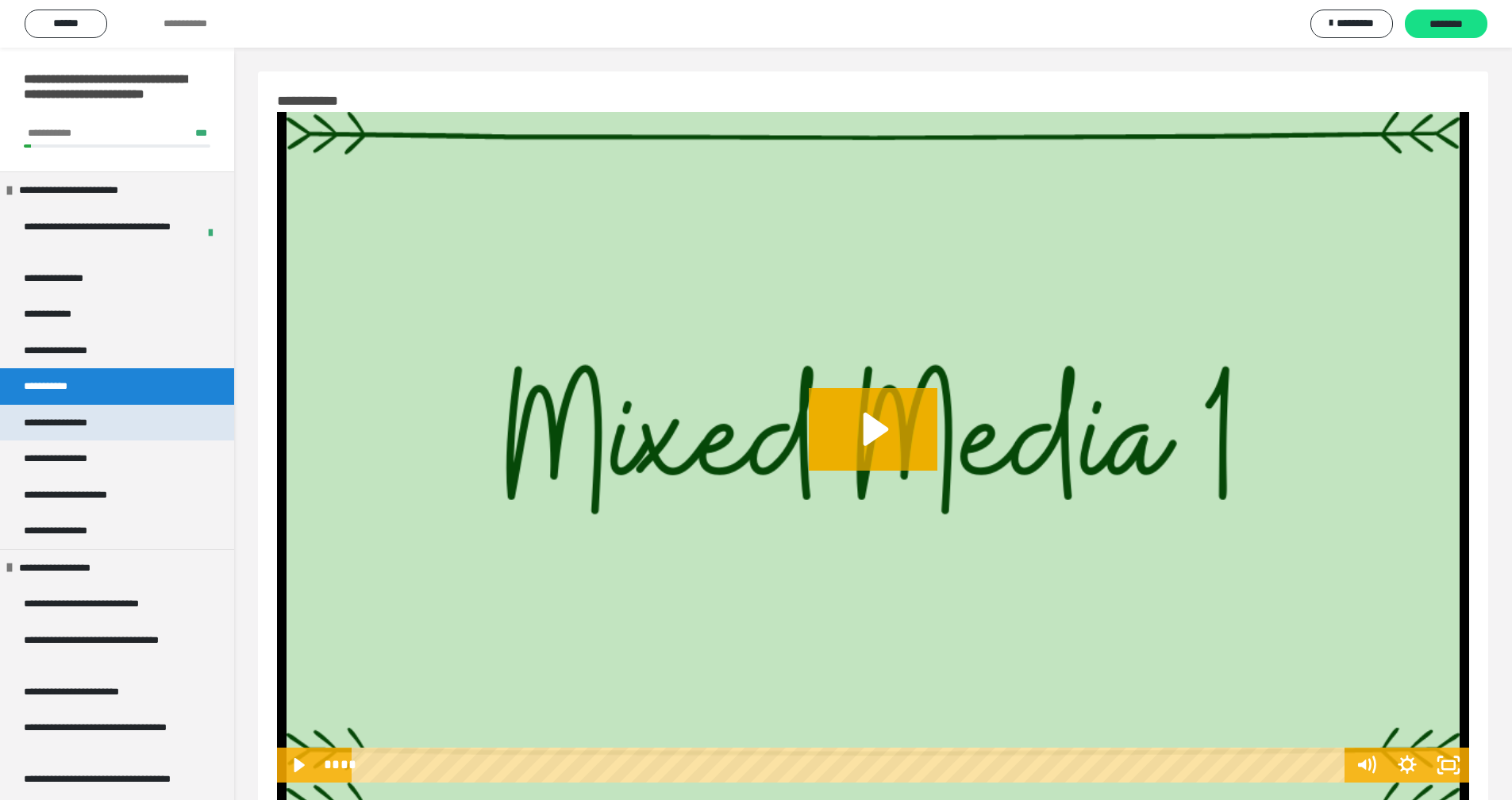 click on "**********" at bounding box center [65, 423] 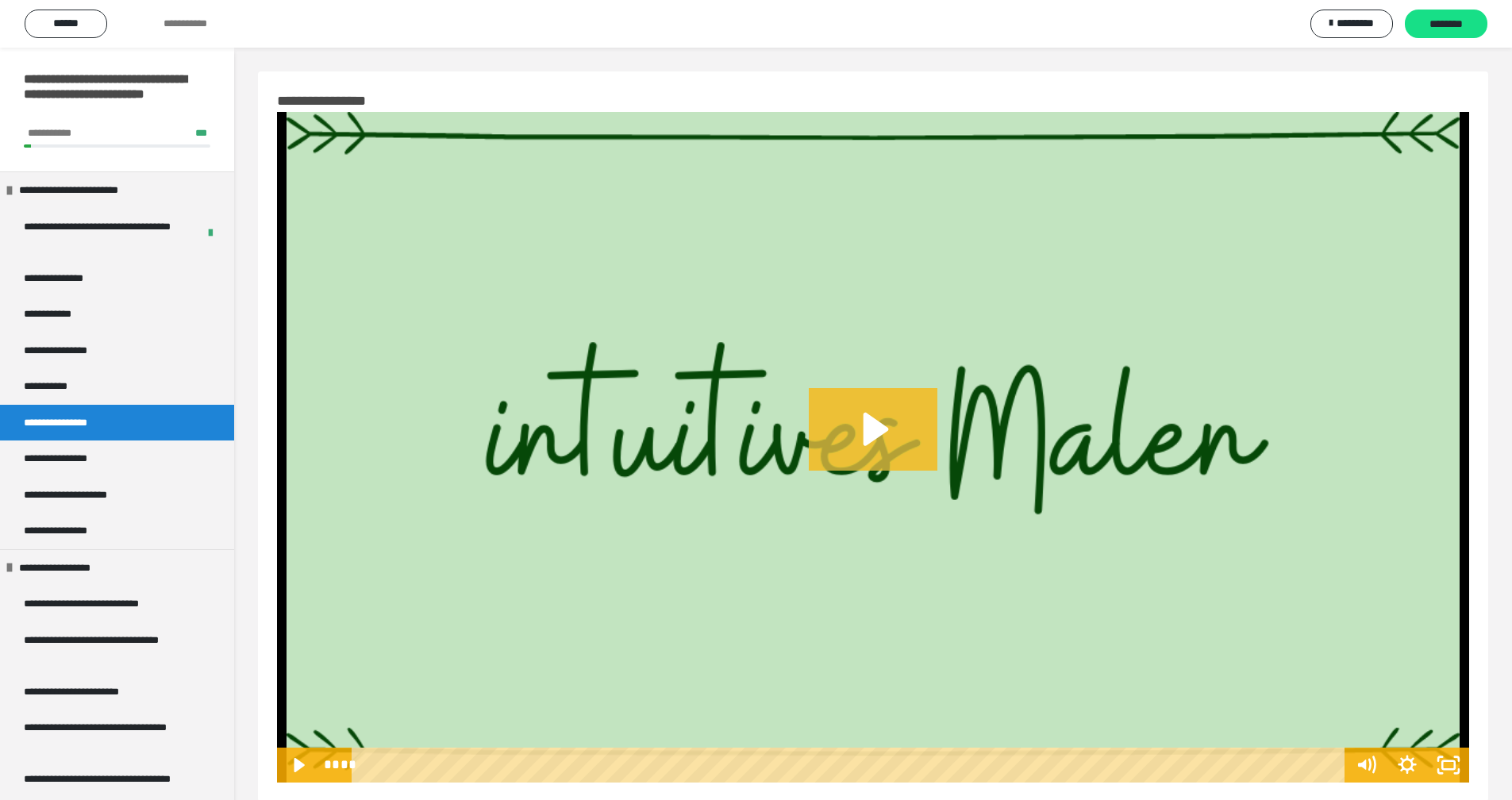 click 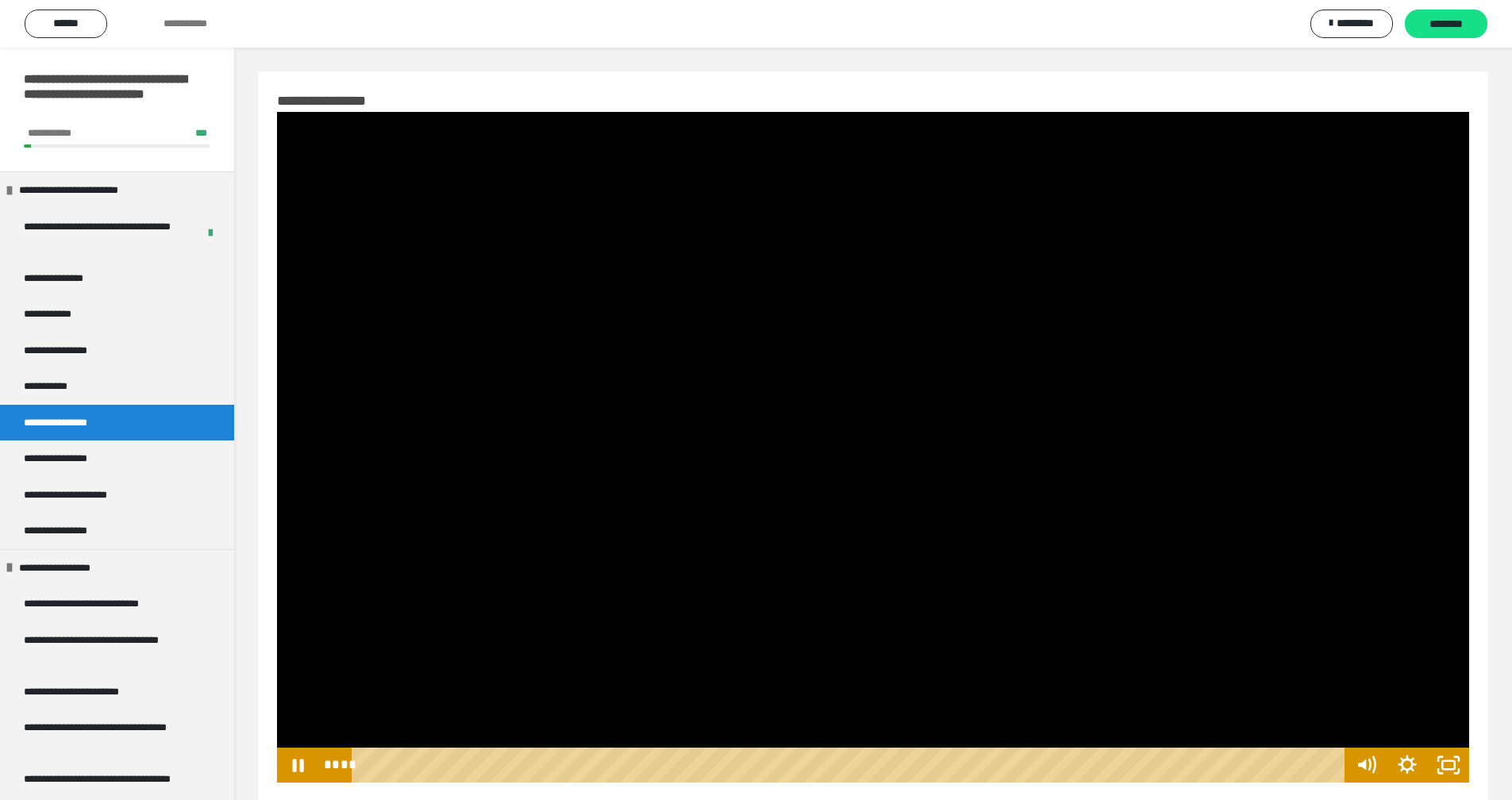 click at bounding box center (873, 447) 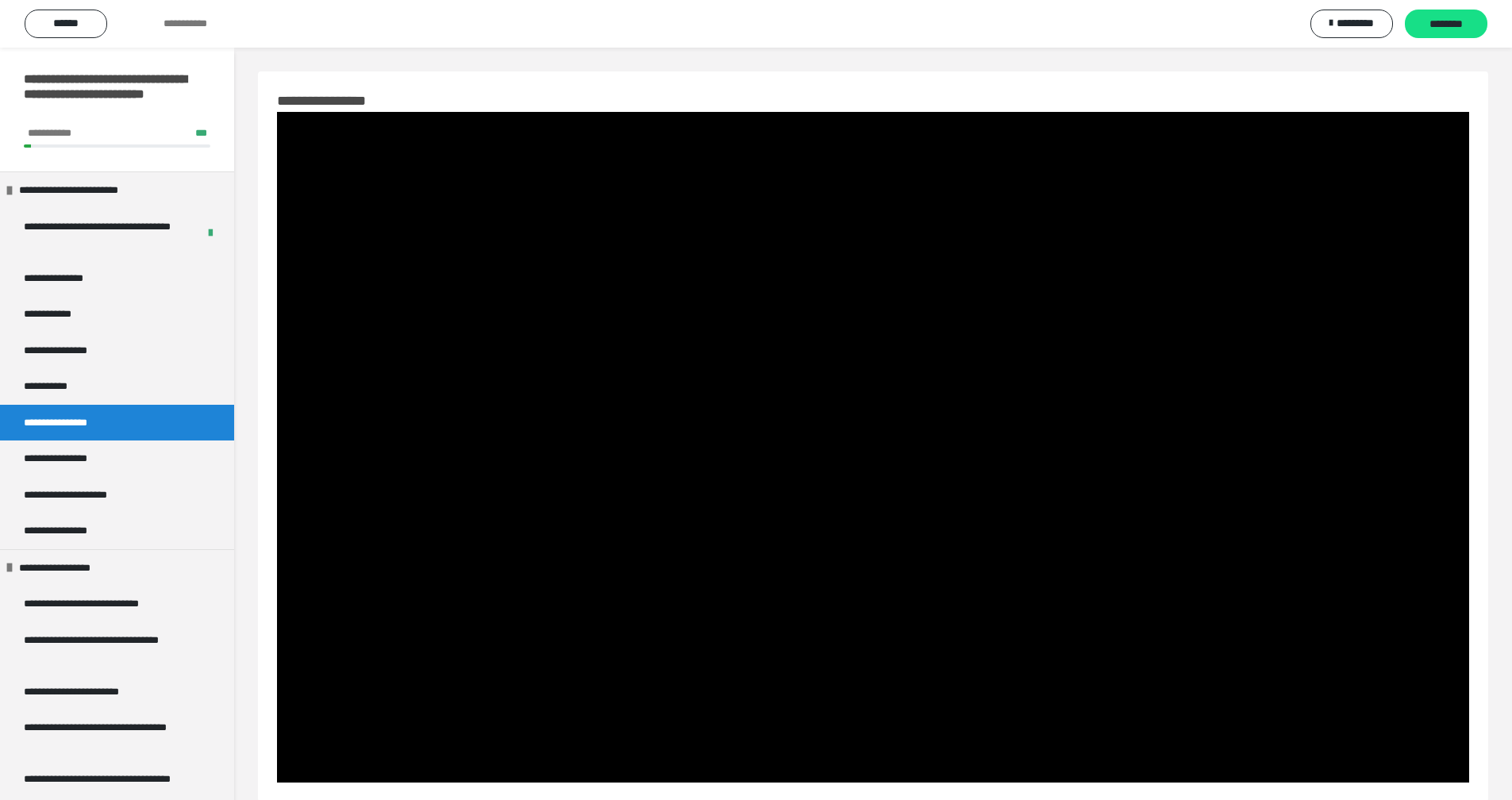 click at bounding box center (873, 447) 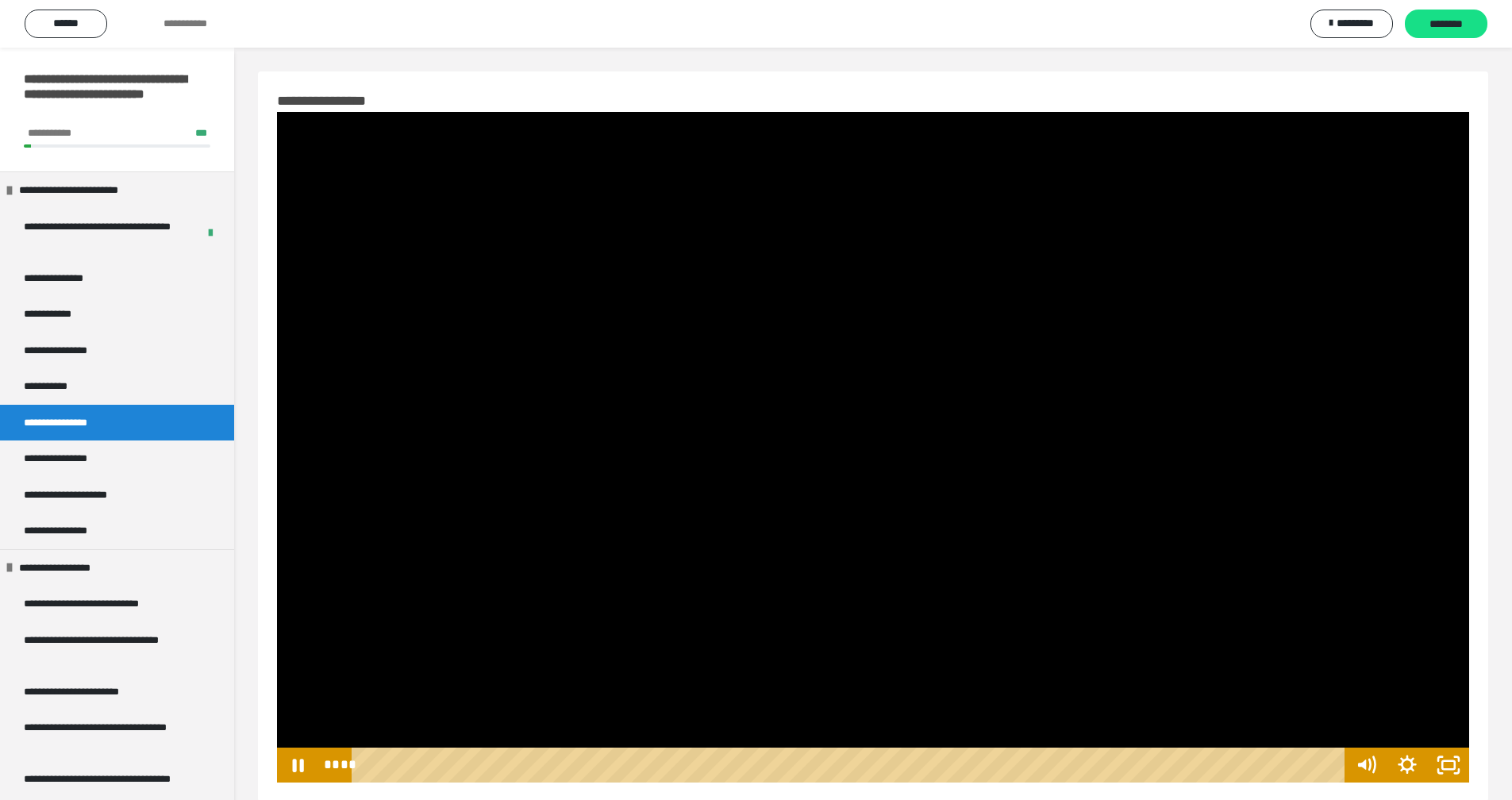 click at bounding box center [873, 447] 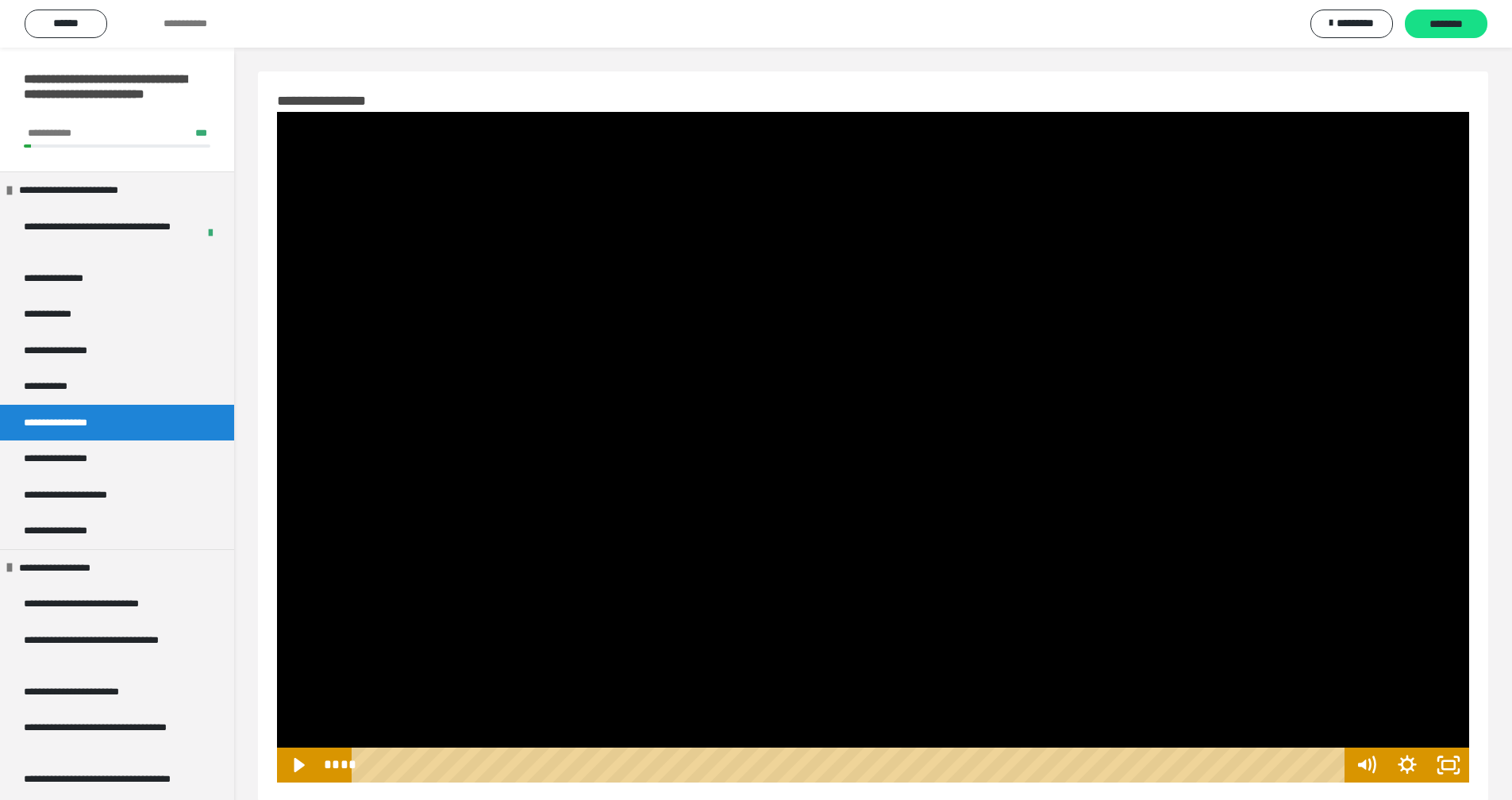 click at bounding box center [873, 447] 